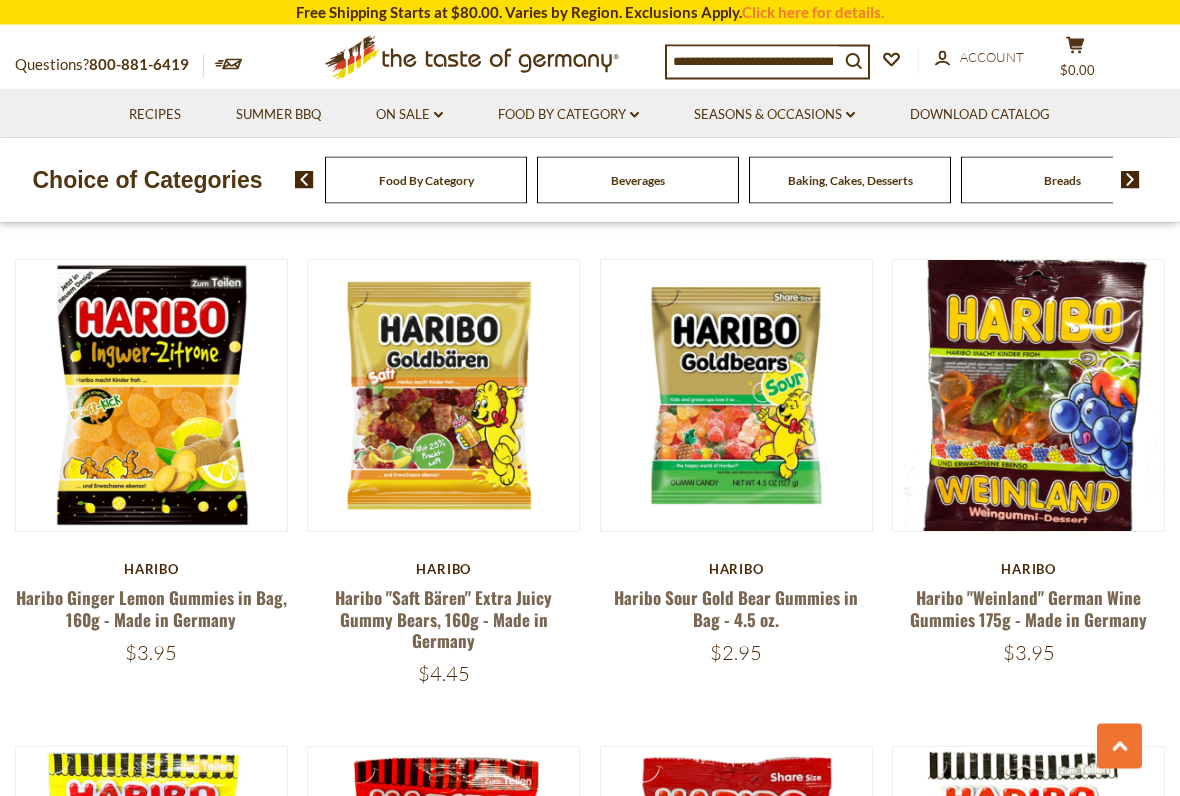 scroll, scrollTop: 1564, scrollLeft: 0, axis: vertical 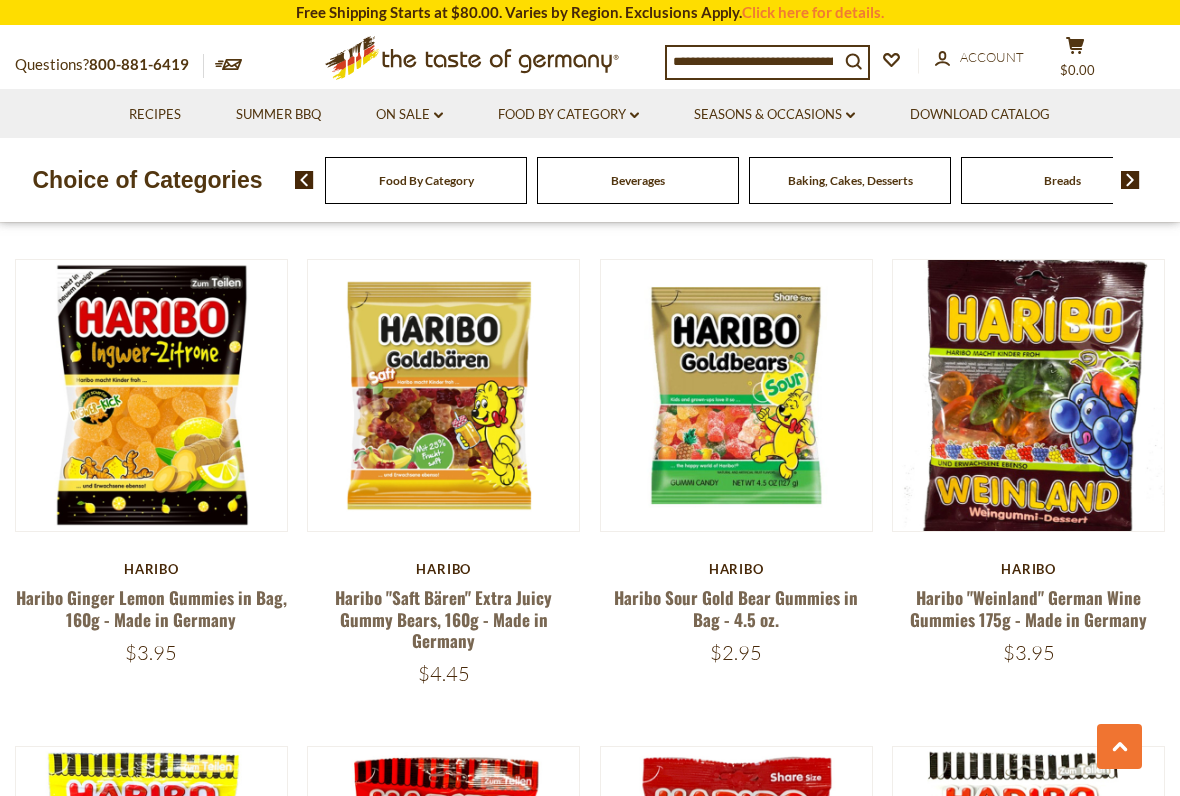 click on "Quick View" at bounding box center (443, 46) 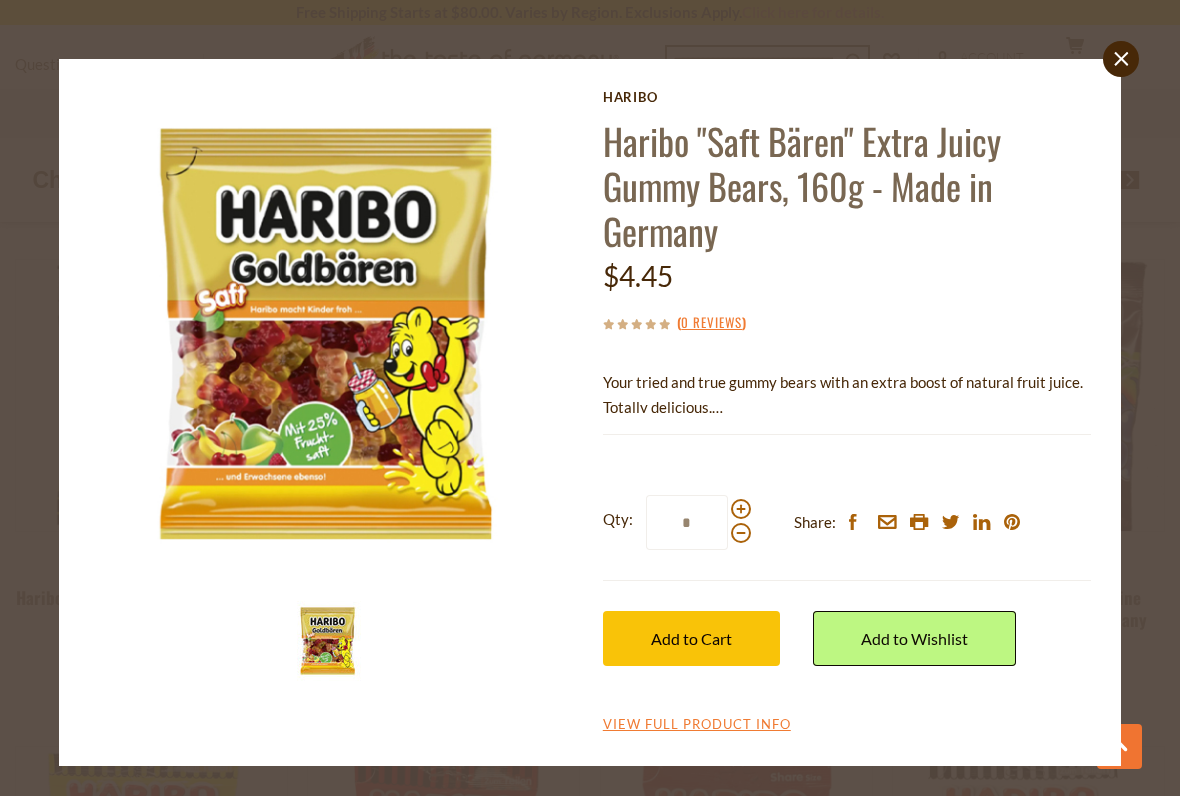 click on "View Full Product Info" at bounding box center (697, 725) 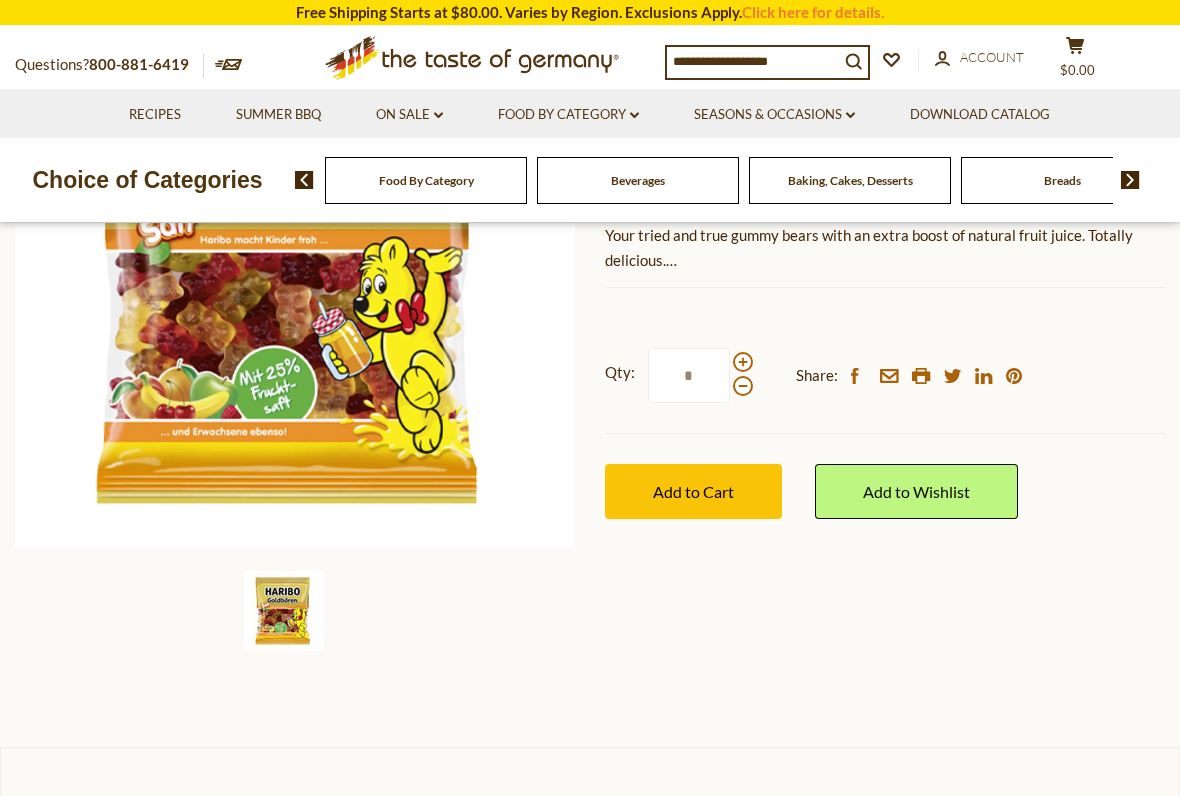 scroll, scrollTop: 372, scrollLeft: 0, axis: vertical 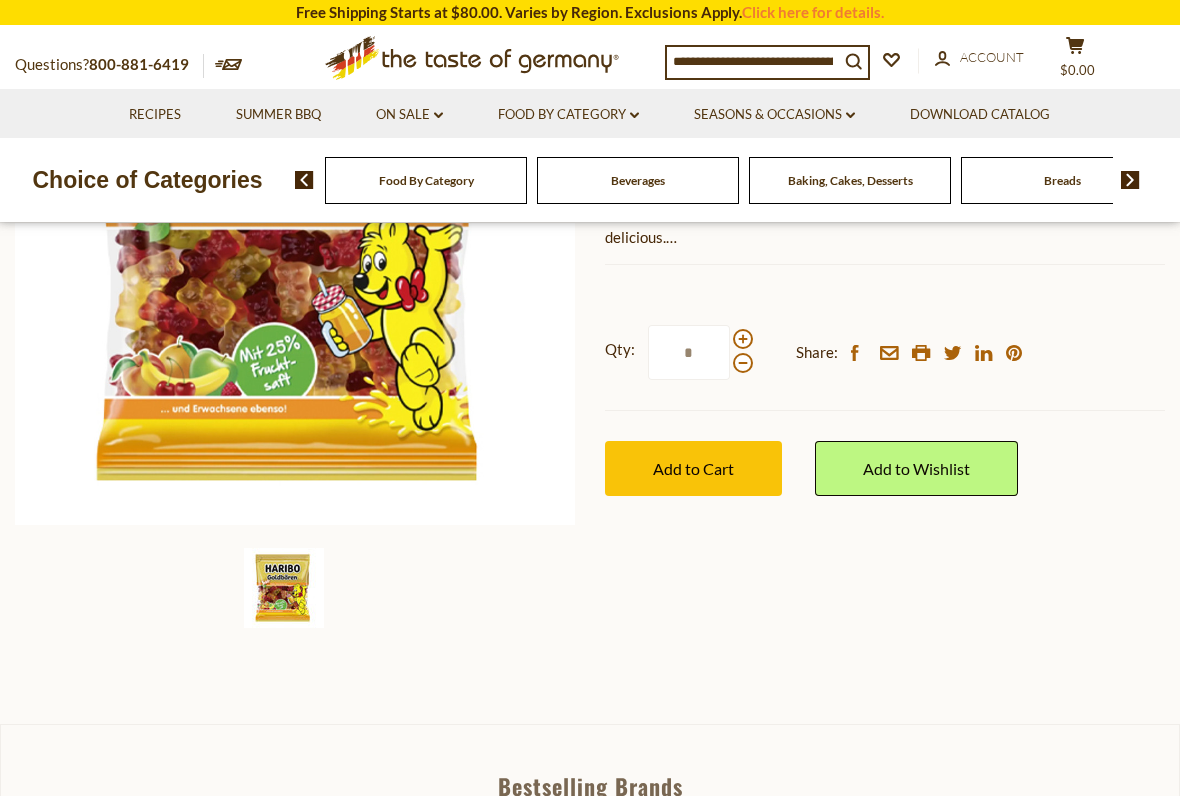 click at bounding box center (743, 339) 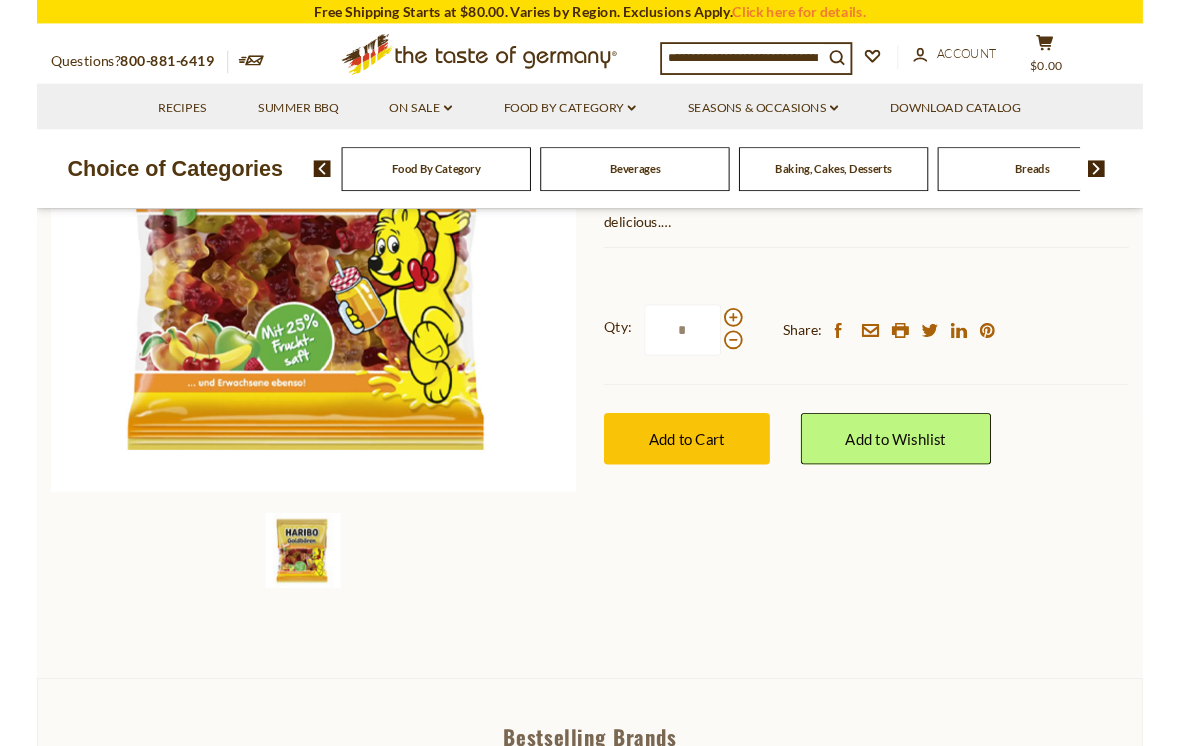 scroll, scrollTop: 371, scrollLeft: 0, axis: vertical 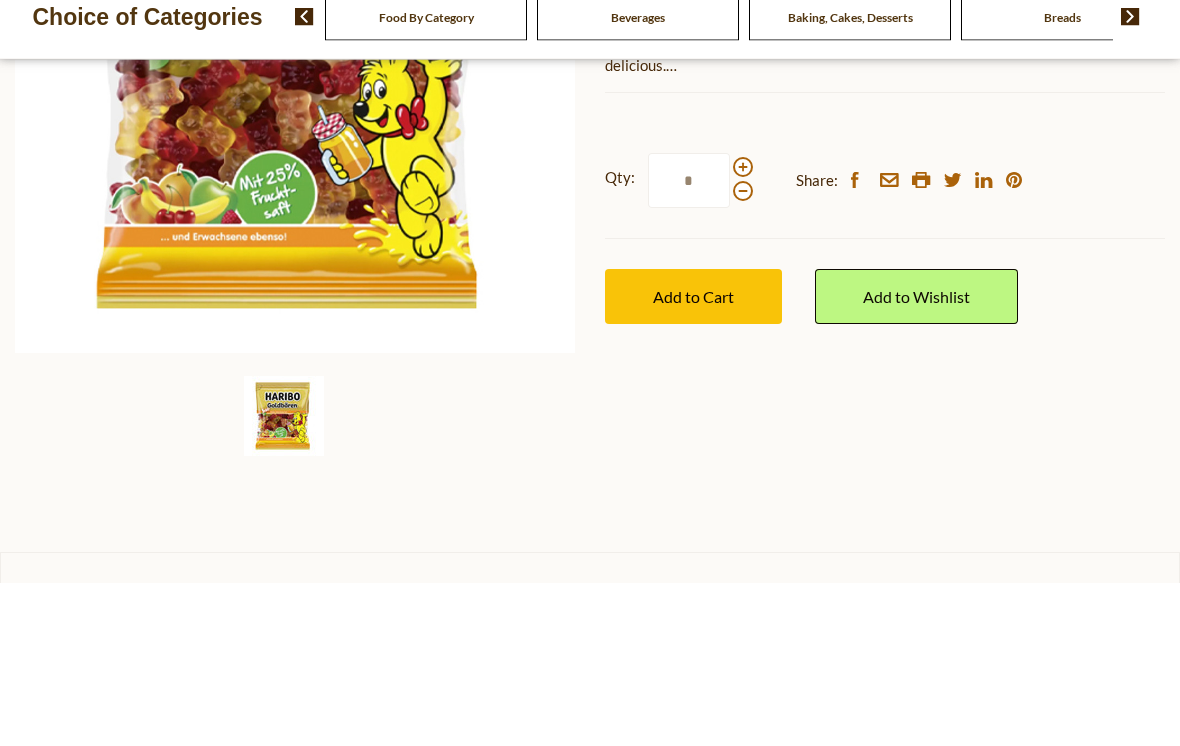 click at bounding box center [743, 343] 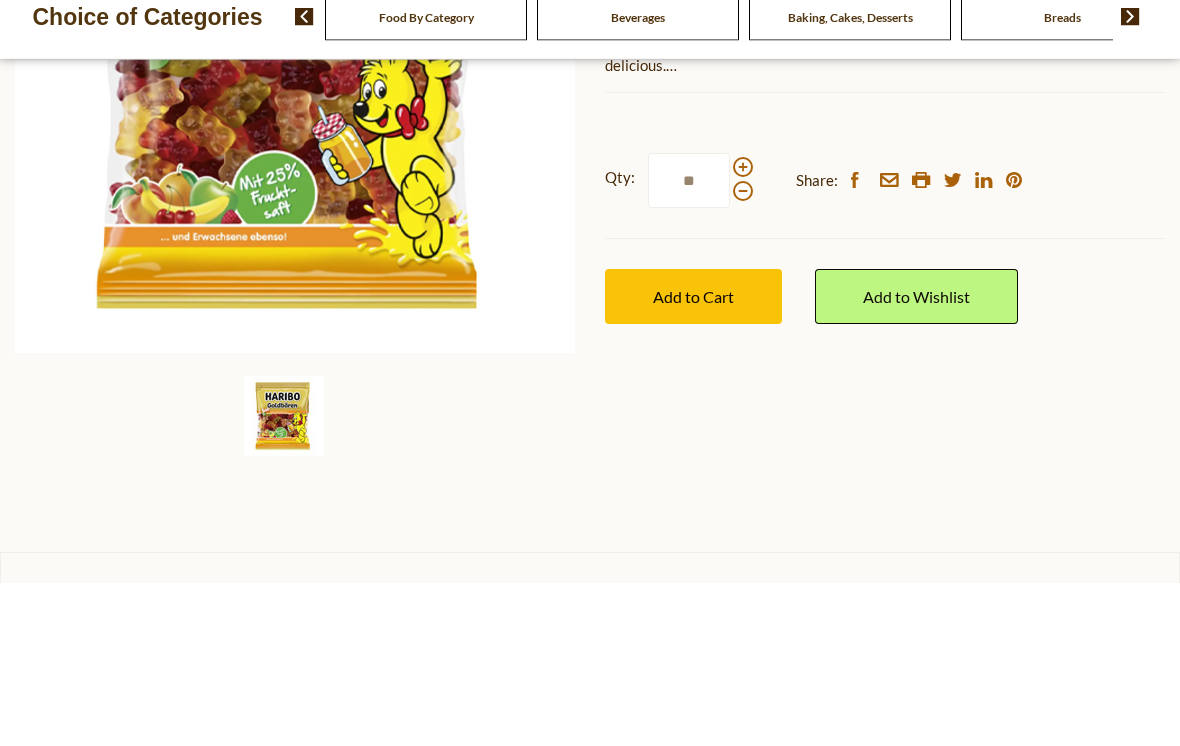 click at bounding box center (743, 355) 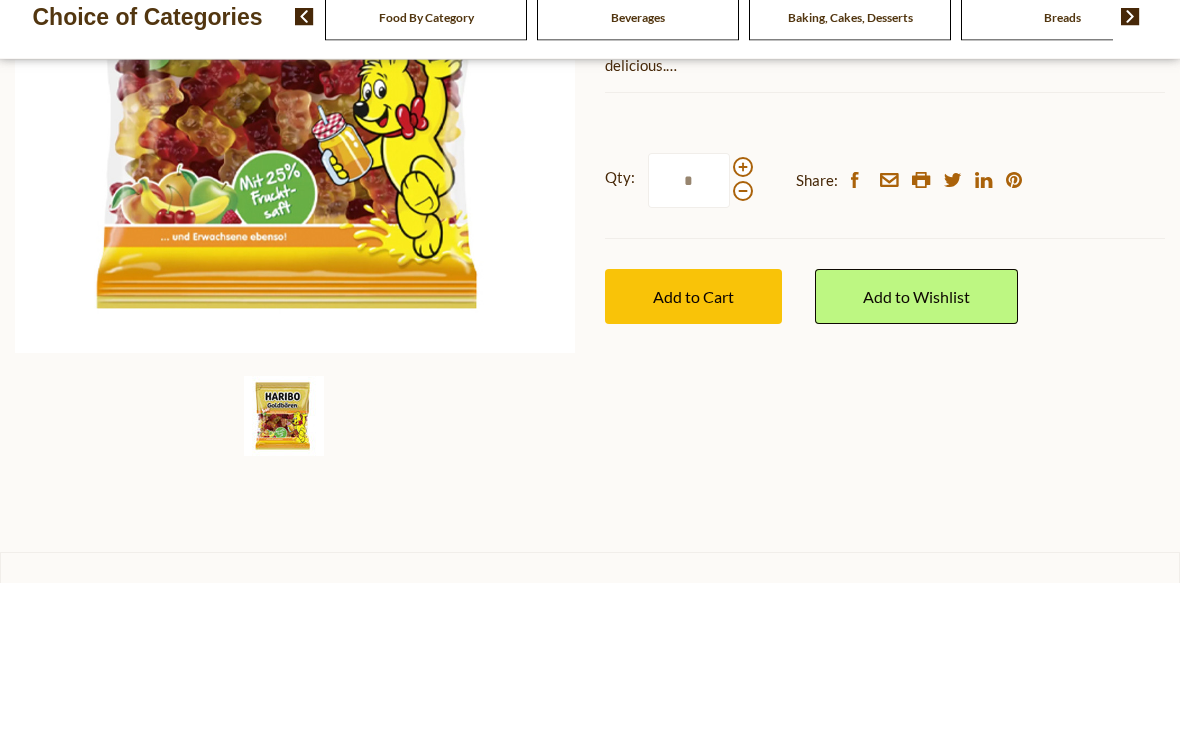 click at bounding box center [743, 331] 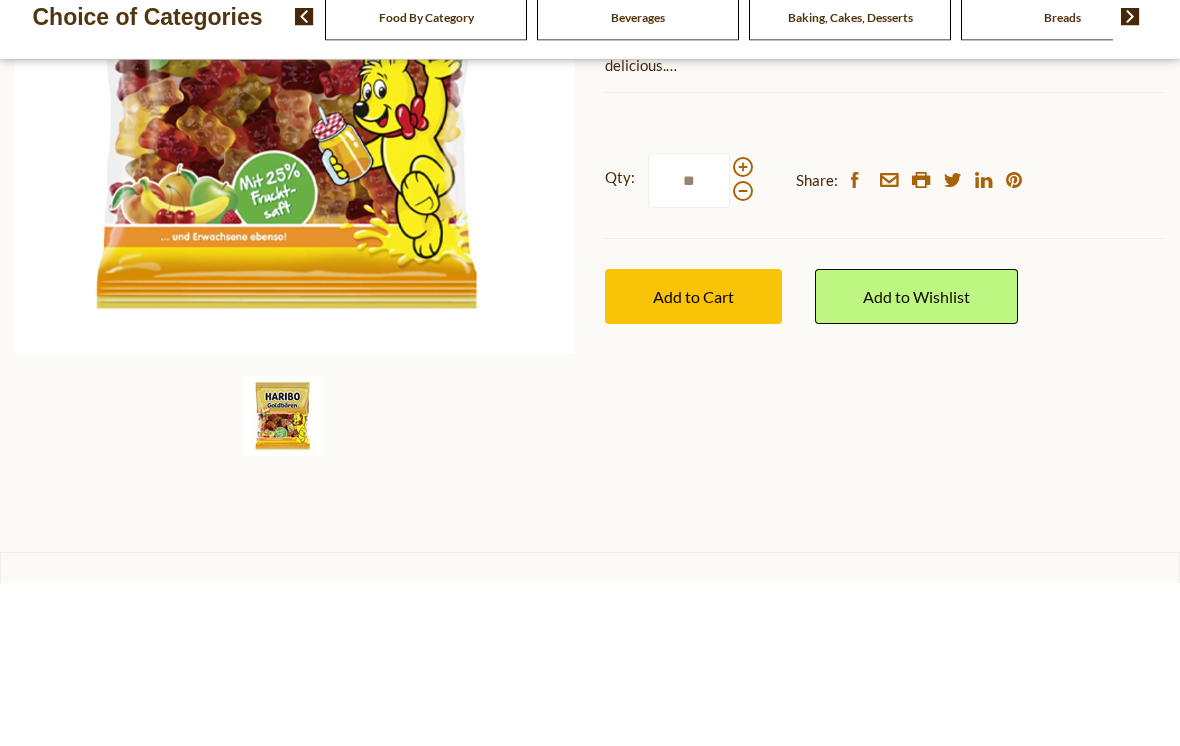 click at bounding box center (743, 355) 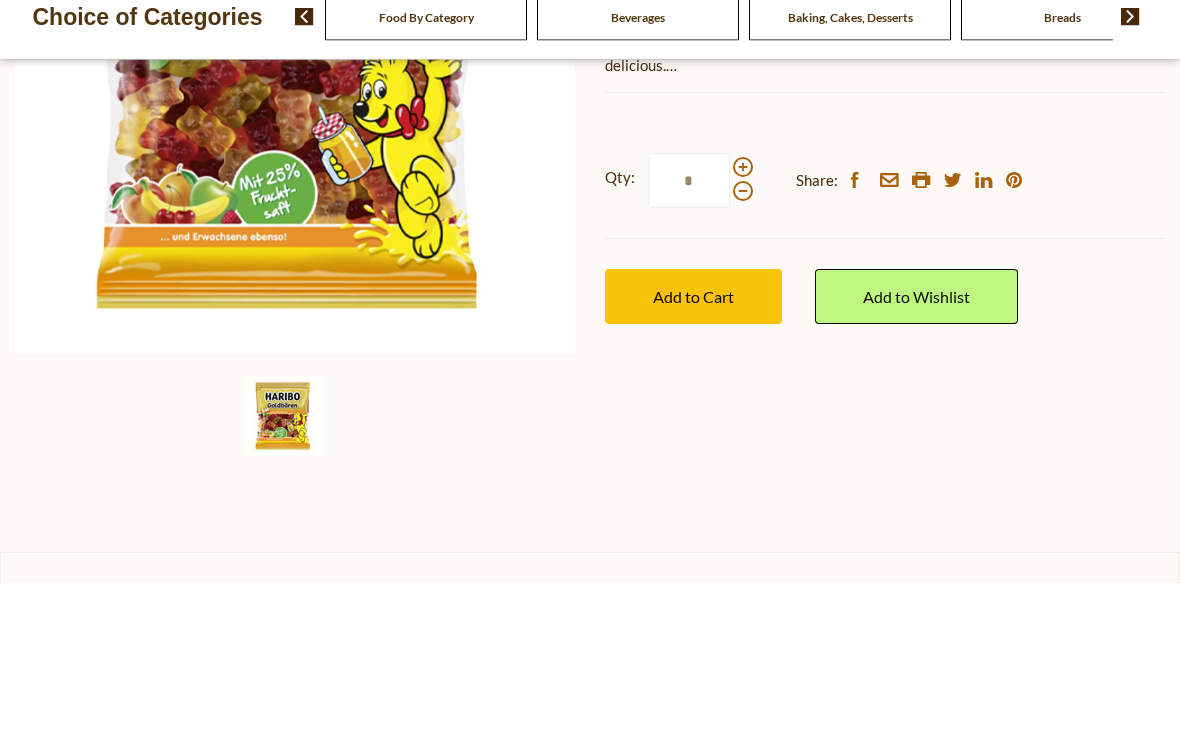 click on "Add to Cart" at bounding box center (693, 460) 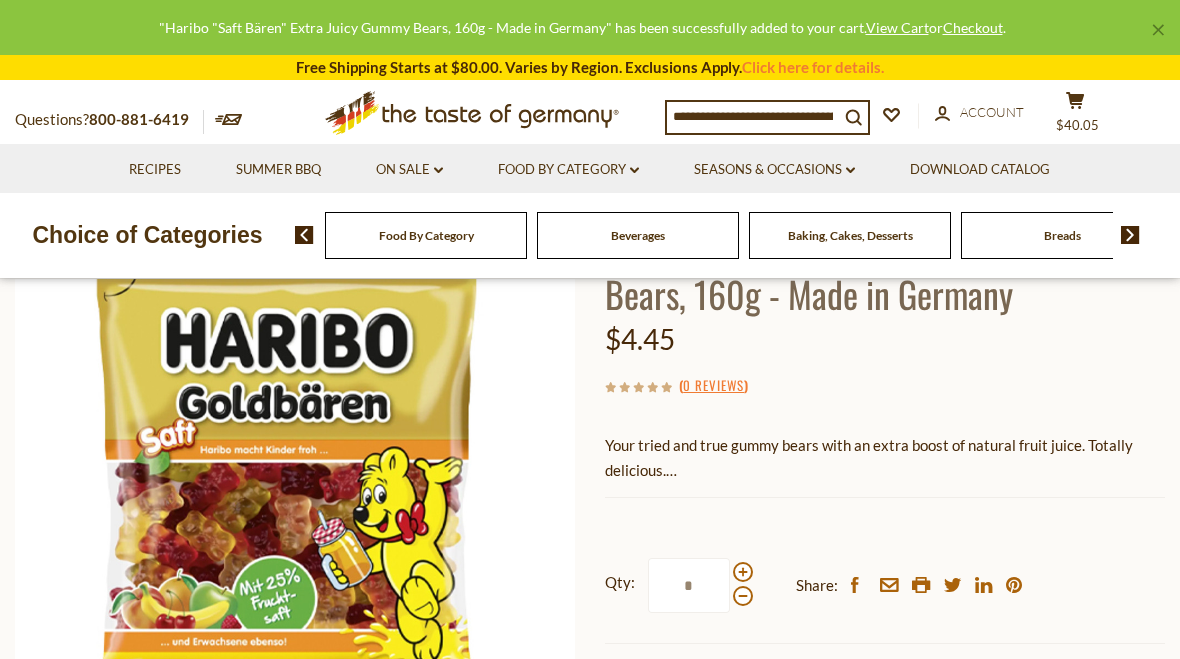 scroll, scrollTop: 183, scrollLeft: 0, axis: vertical 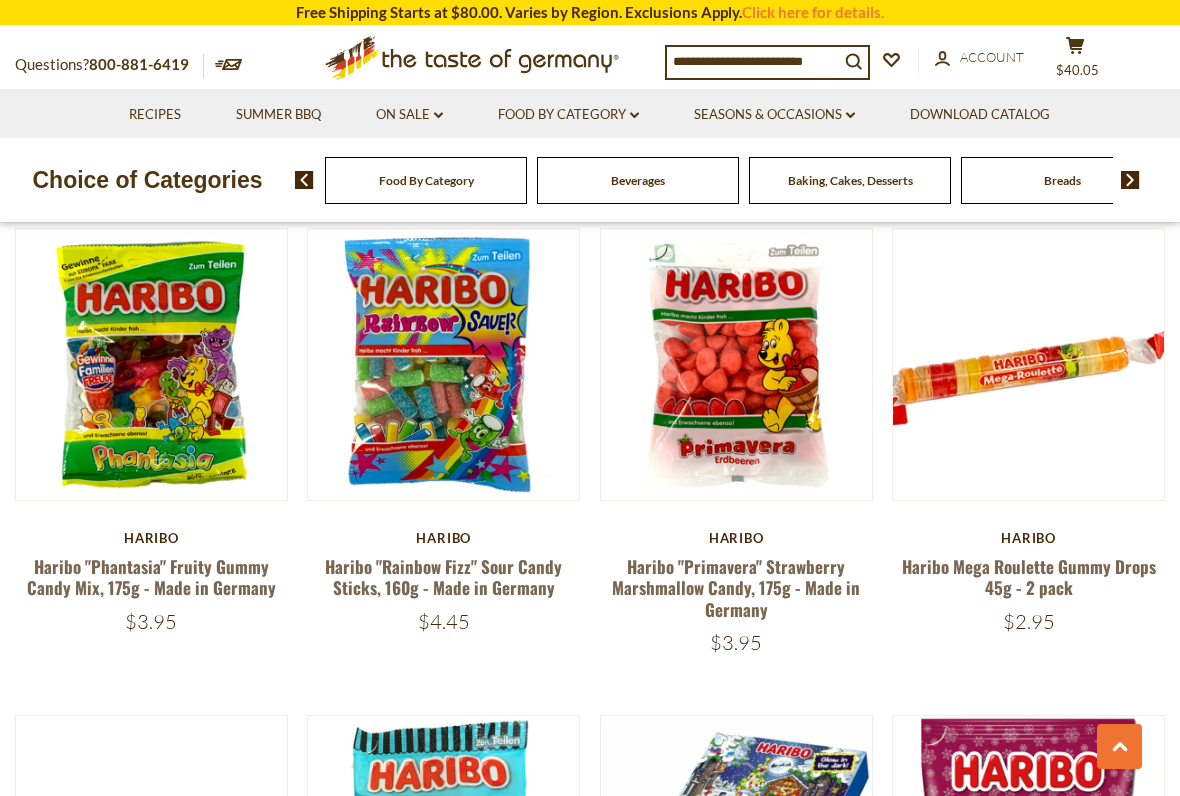 click on "Quick View" at bounding box center [1028, 15] 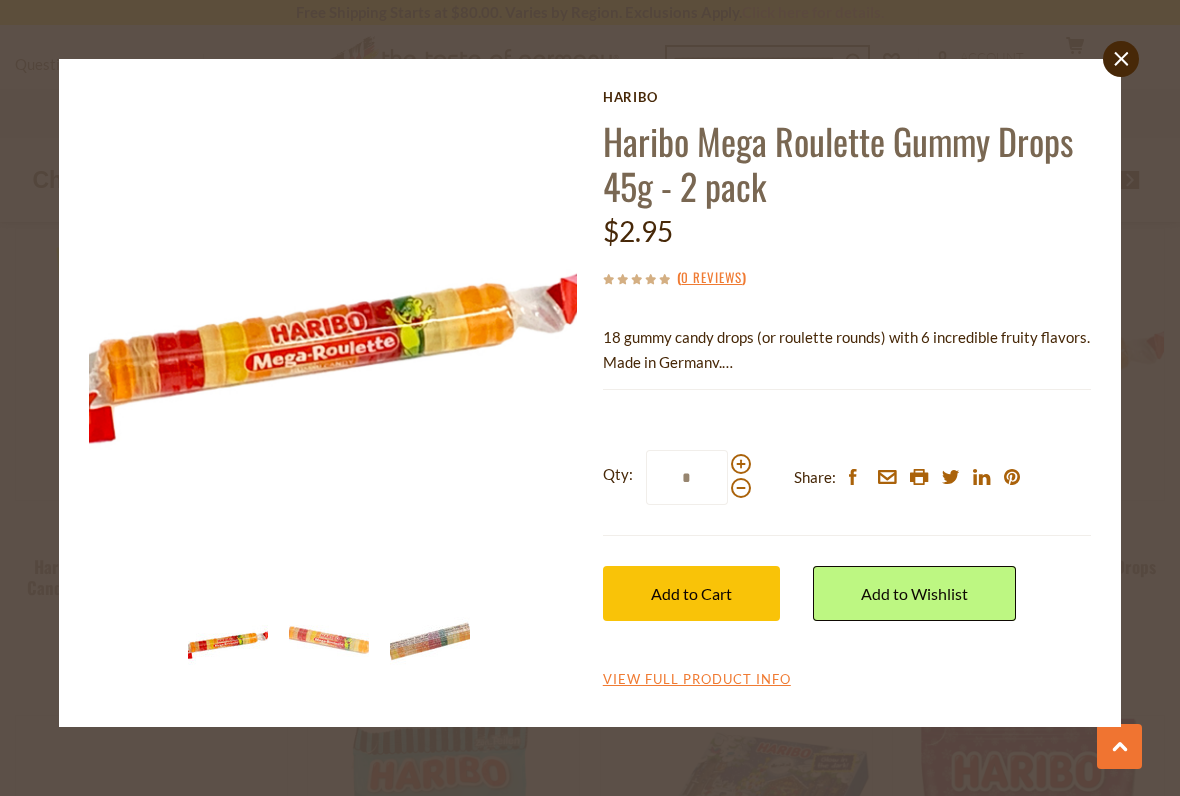 click at bounding box center (741, 476) 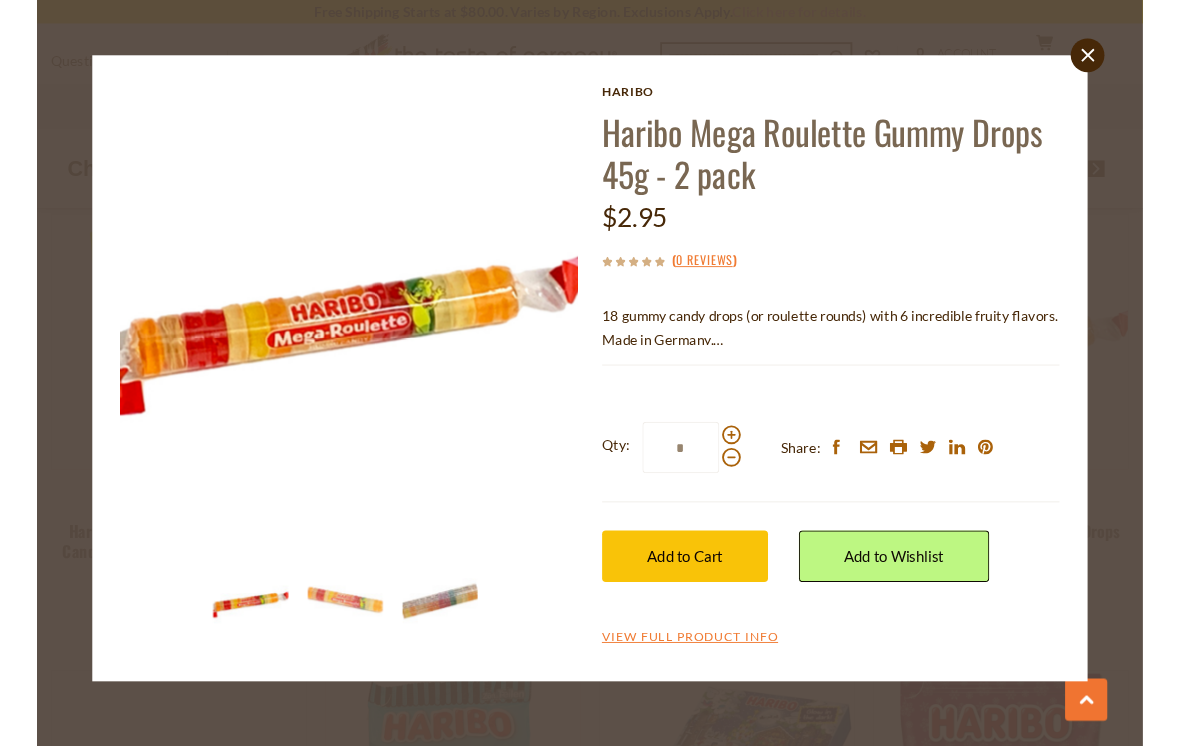 scroll, scrollTop: 3030, scrollLeft: 0, axis: vertical 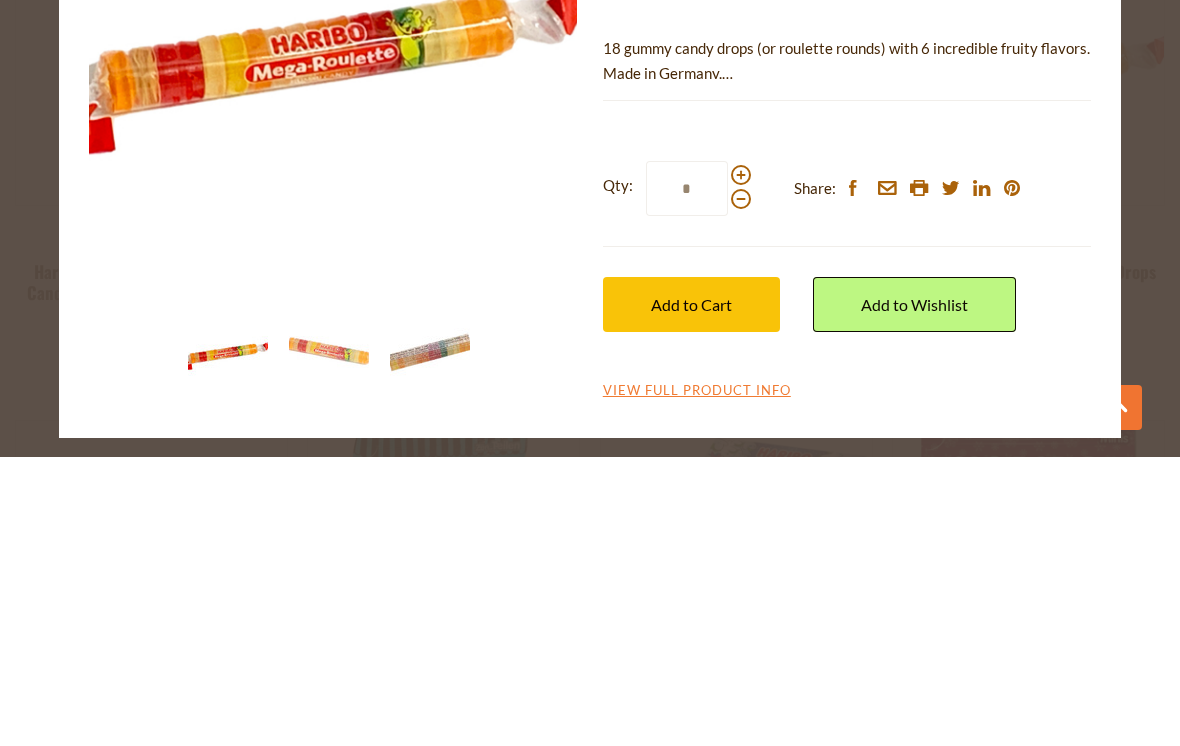 click at bounding box center (741, 464) 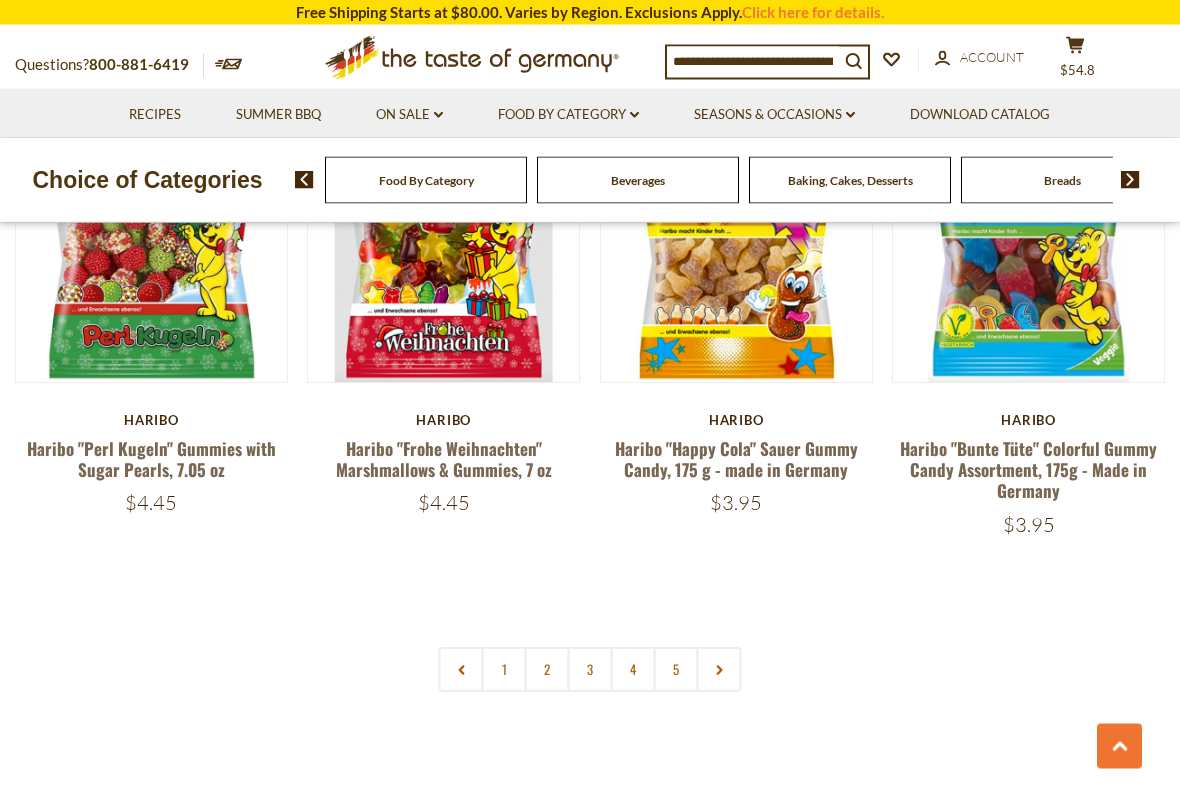scroll, scrollTop: 4167, scrollLeft: 0, axis: vertical 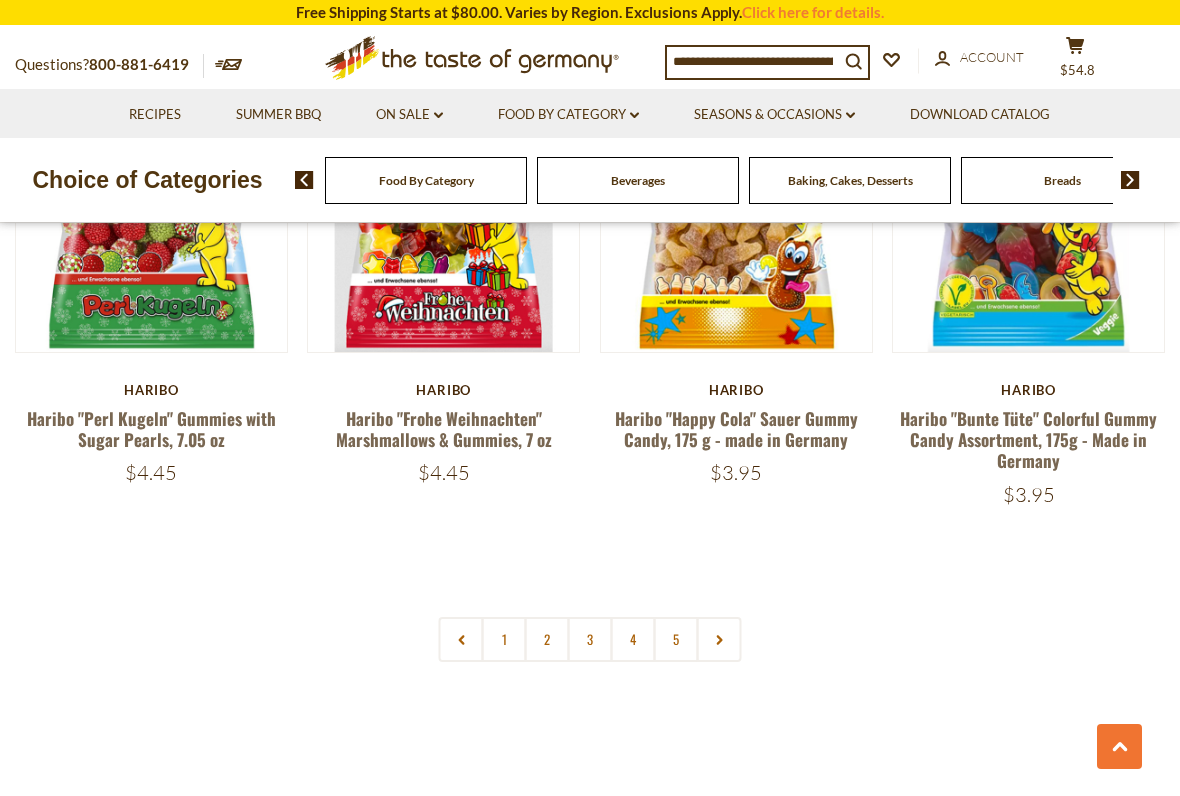 click at bounding box center [719, 639] 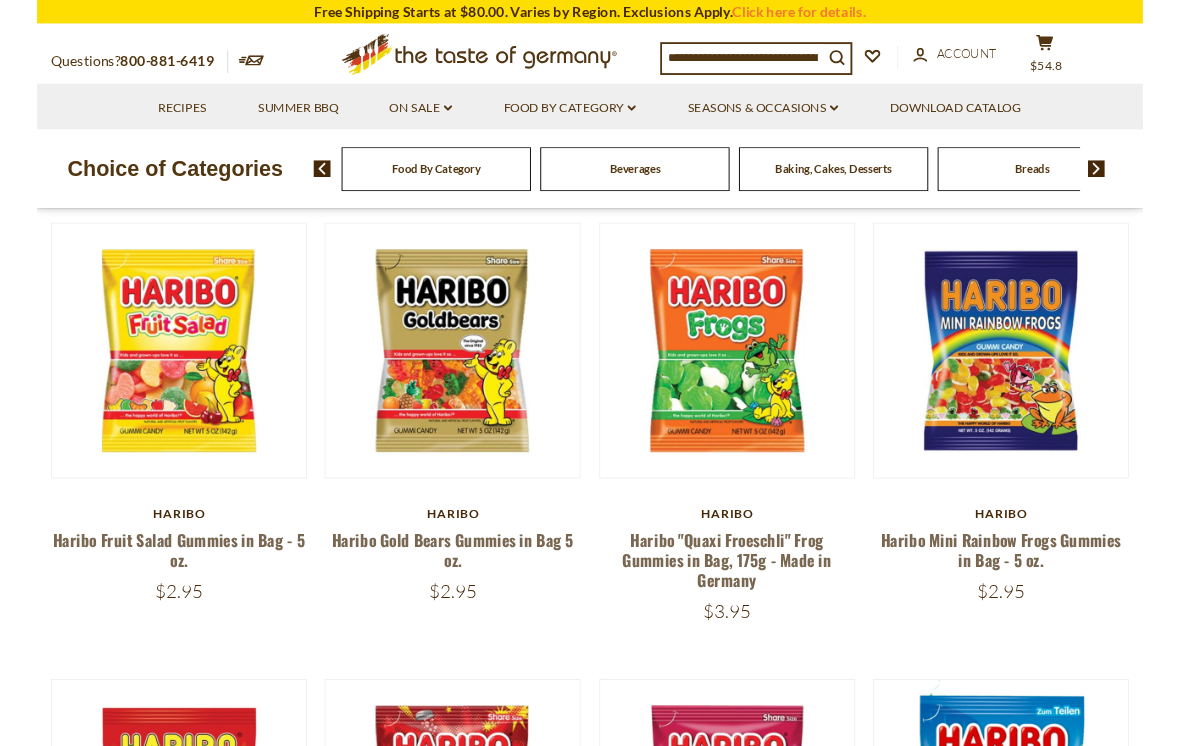 scroll, scrollTop: 164, scrollLeft: 0, axis: vertical 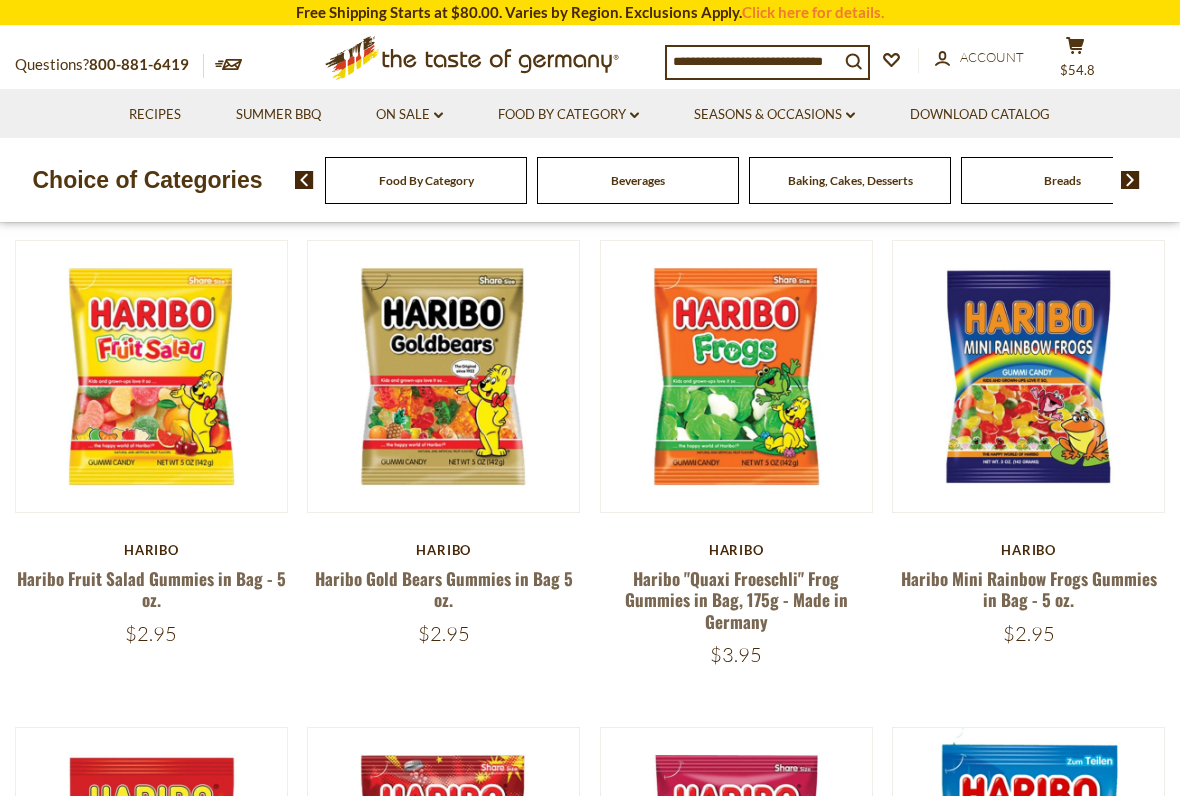 click on "Quick View" at bounding box center (443, 27) 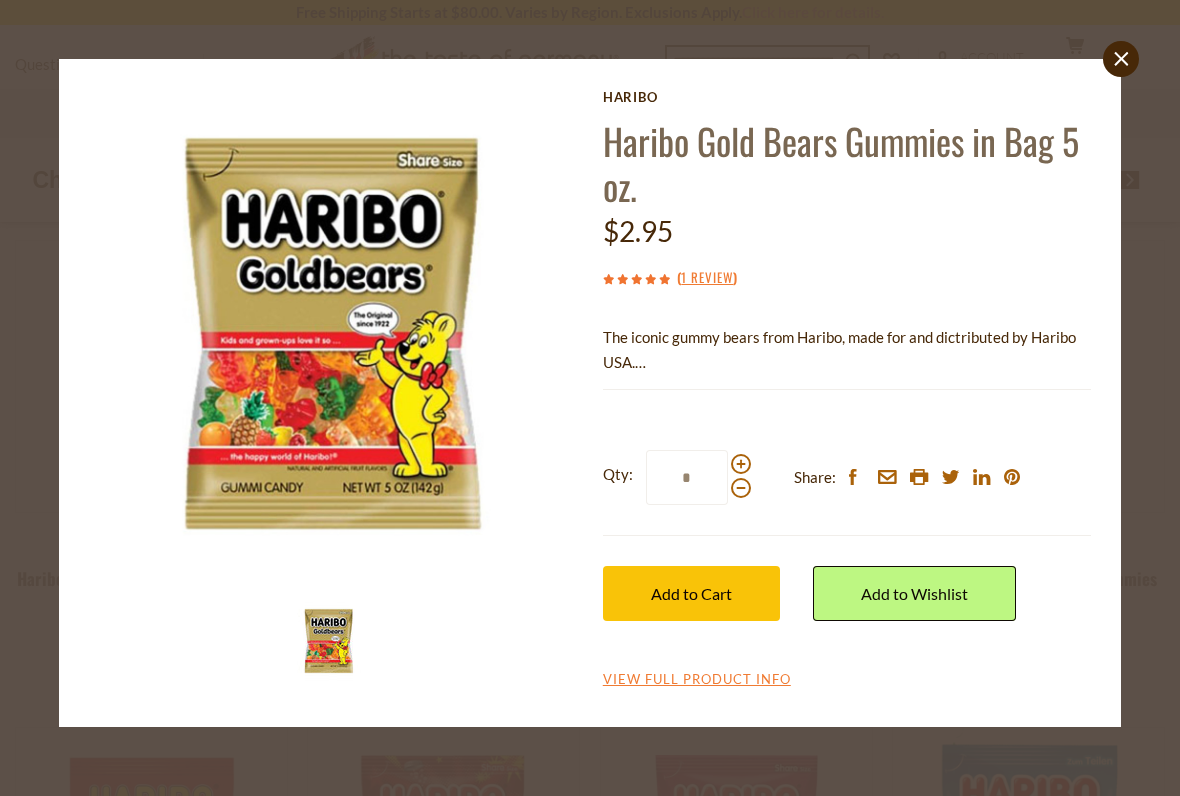 click at bounding box center [741, 476] 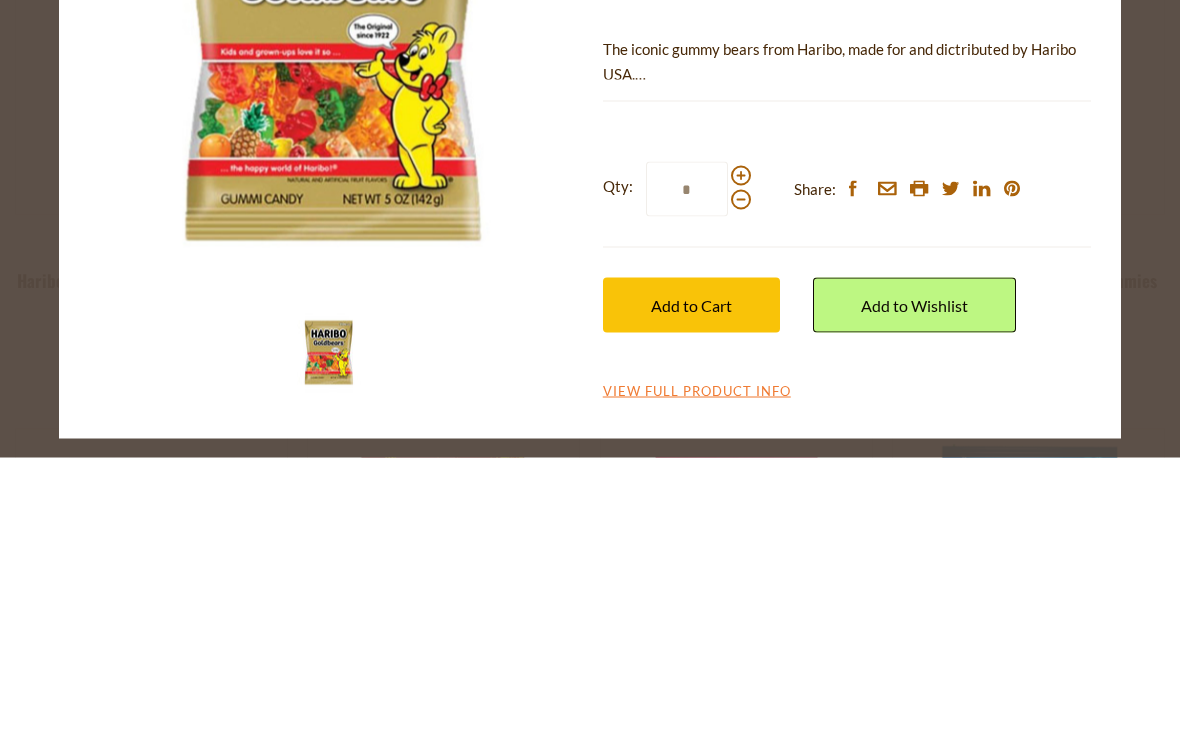 click at bounding box center [741, 464] 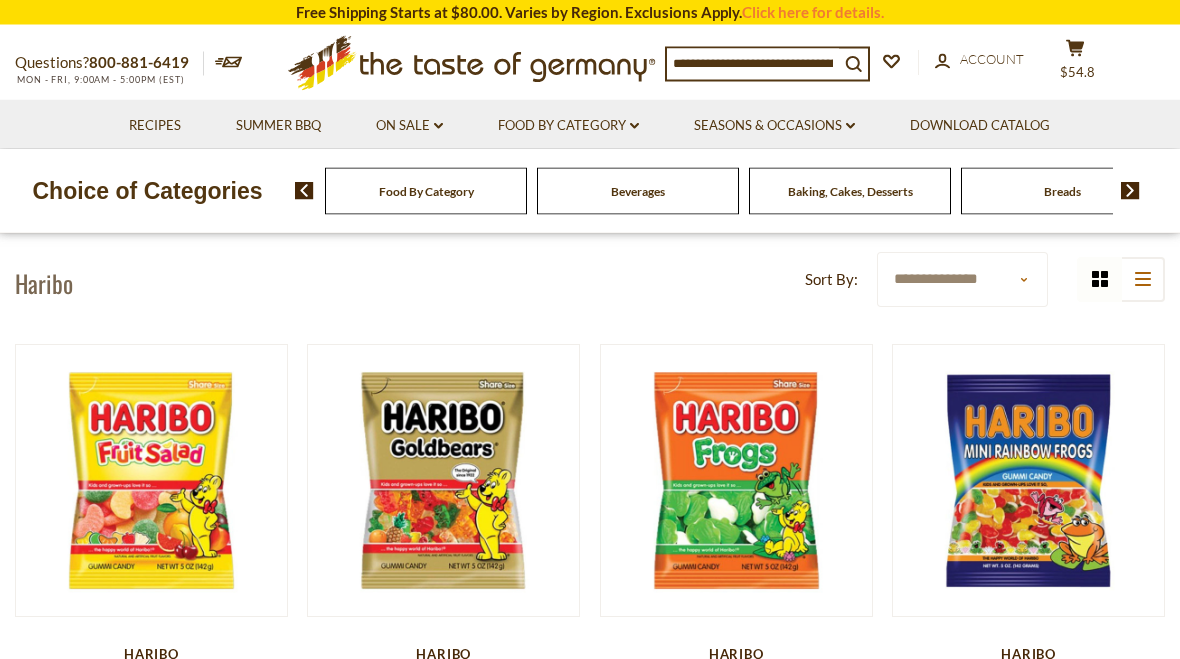 scroll, scrollTop: 61, scrollLeft: 0, axis: vertical 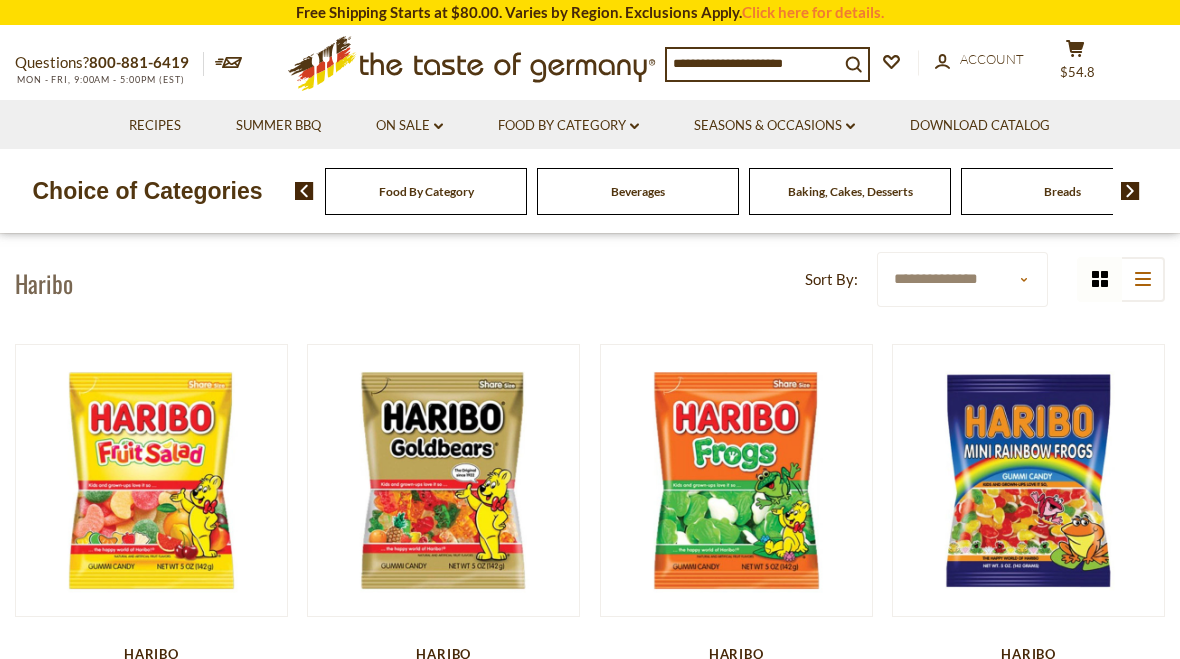 click on "Quick View" at bounding box center (443, 131) 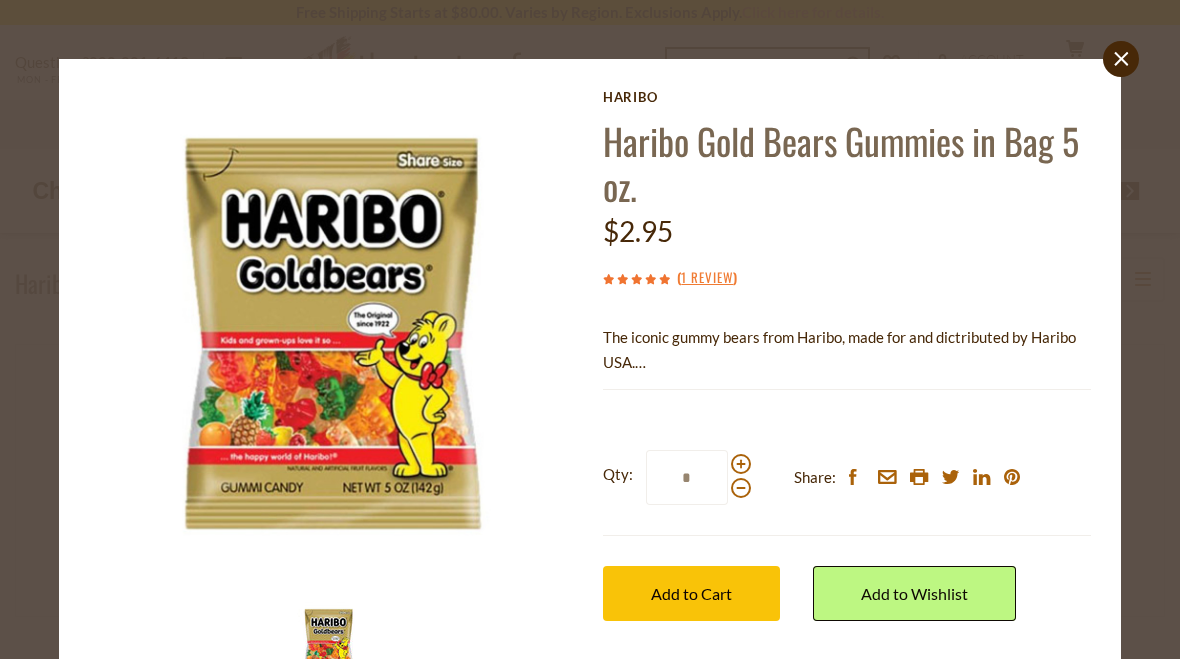 click at bounding box center (741, 464) 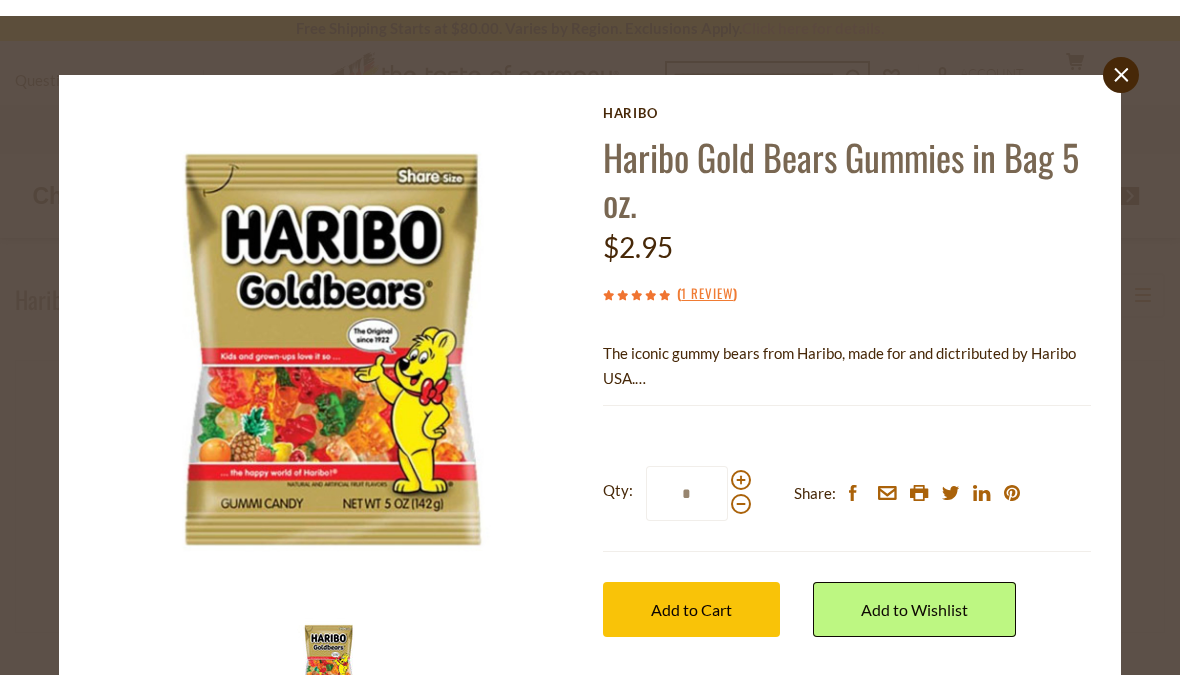 scroll, scrollTop: 60, scrollLeft: 0, axis: vertical 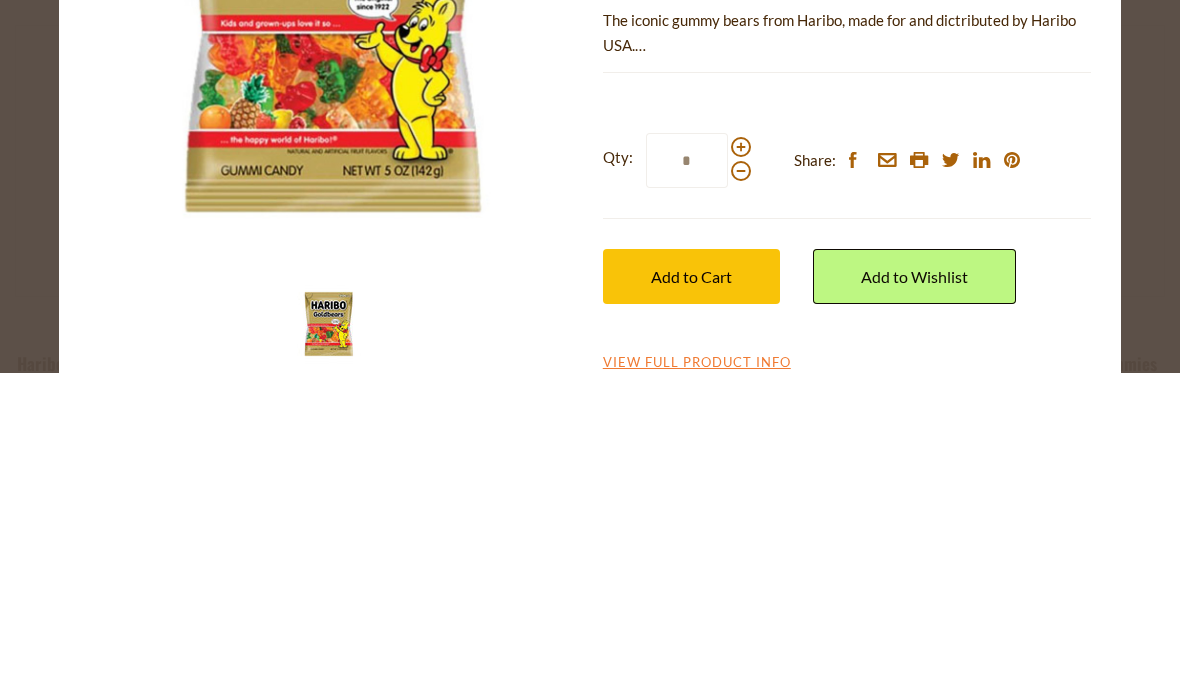 click at bounding box center (741, 464) 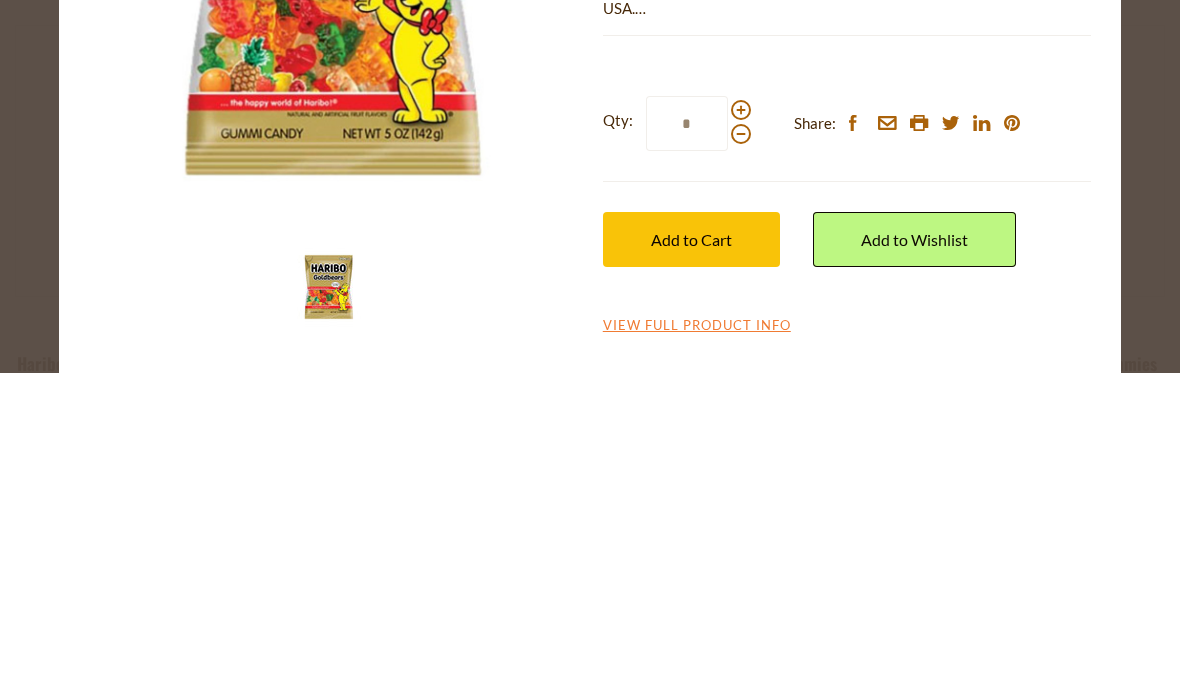 scroll, scrollTop: 37, scrollLeft: 0, axis: vertical 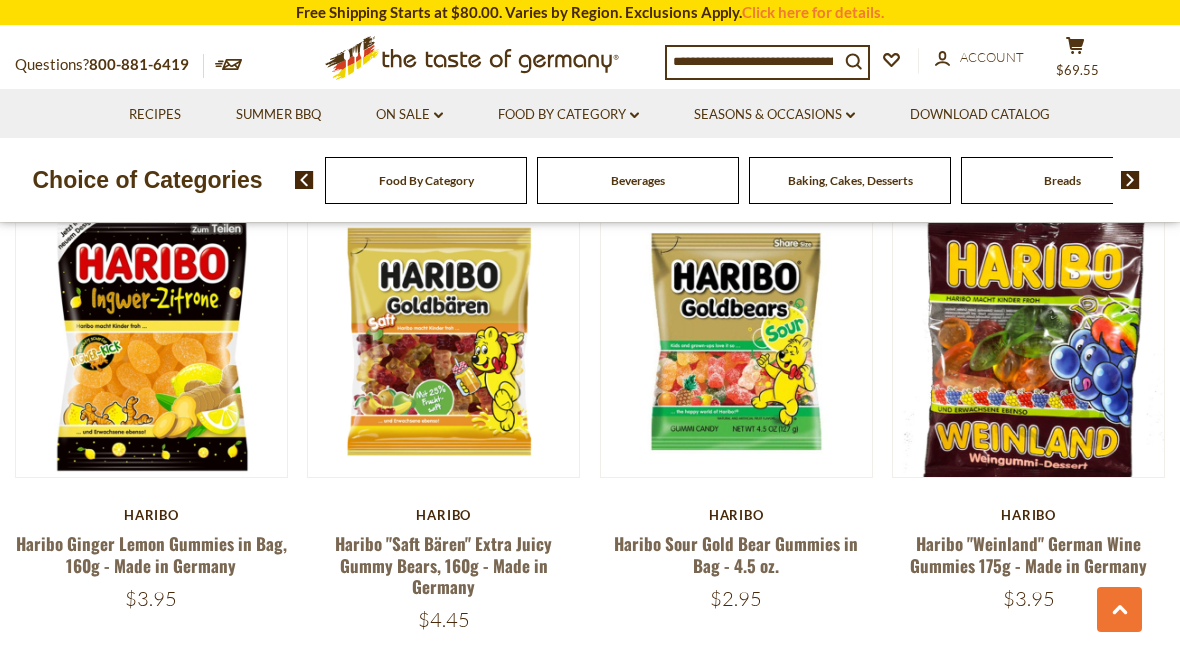 click on "Quick View" at bounding box center (1028, -8) 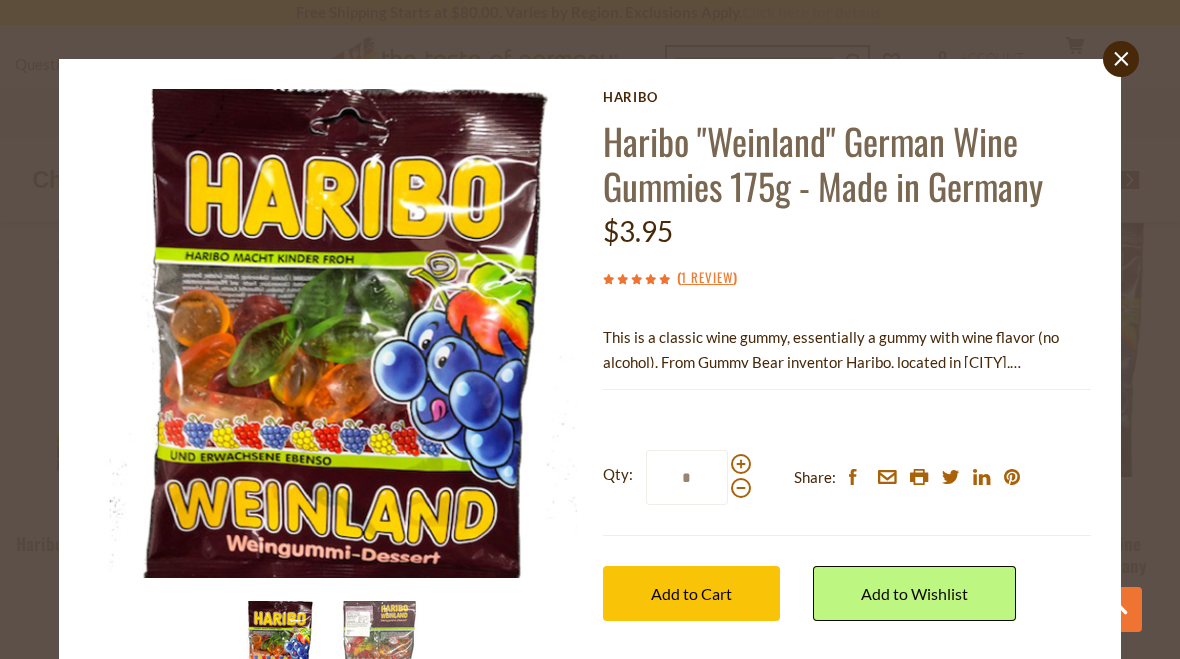 click on "Qty:
*
Share:
facebook
email
printer
twitter
linkedin
pinterest" at bounding box center [847, 478] 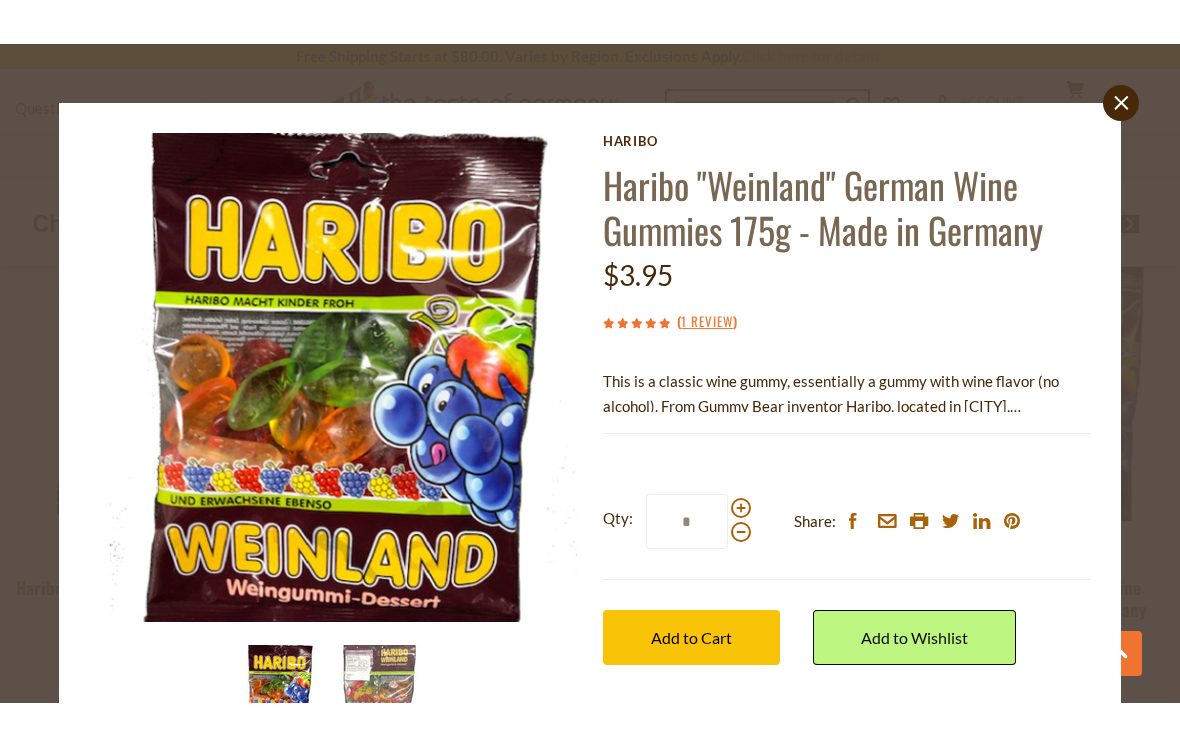 scroll, scrollTop: 1606, scrollLeft: 0, axis: vertical 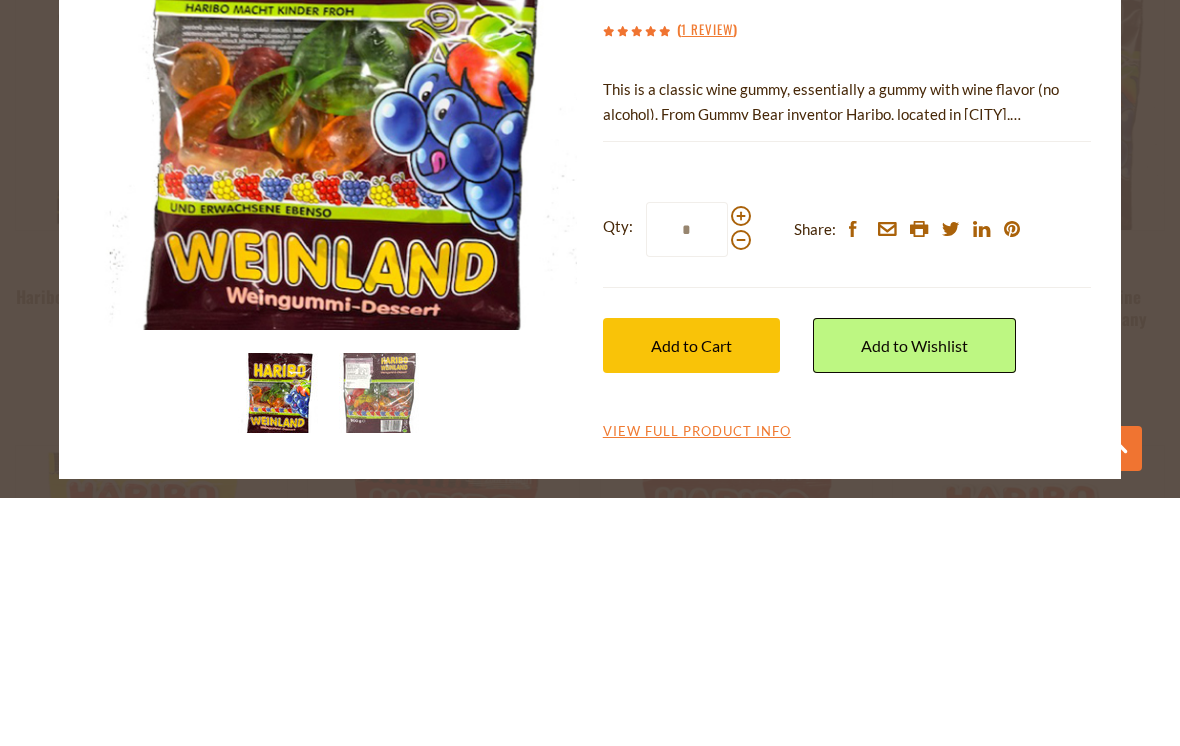 click on "*" at bounding box center (687, 477) 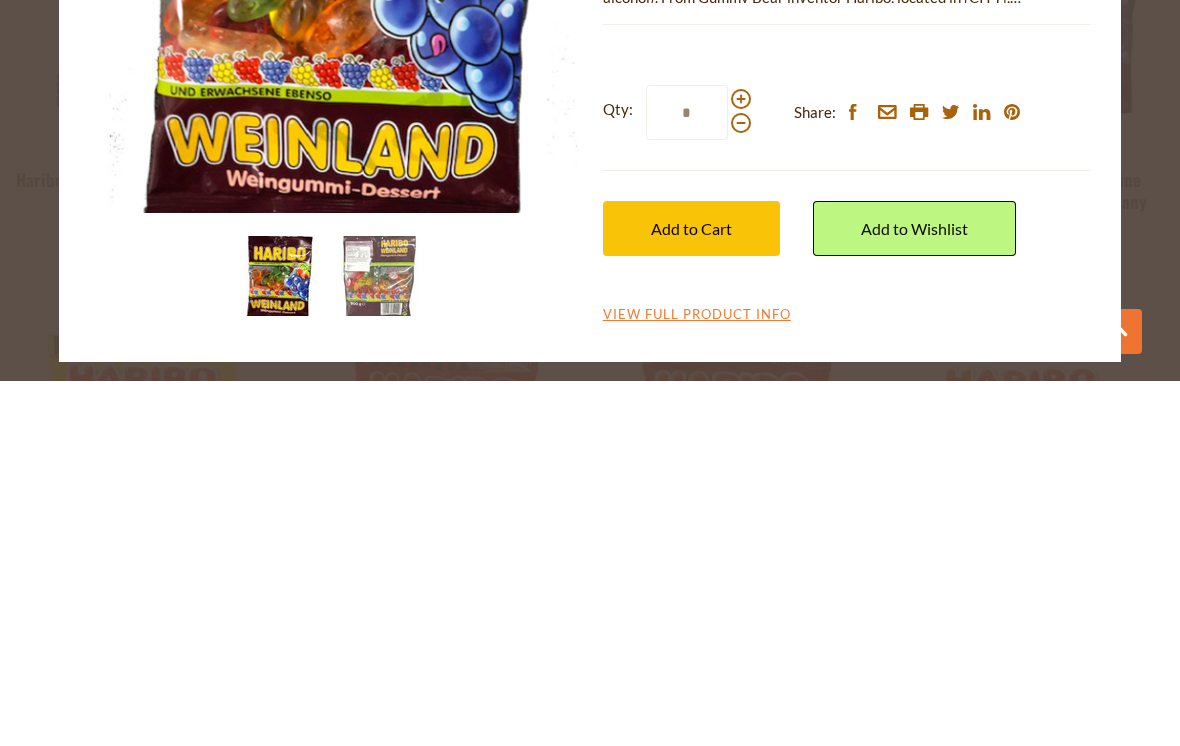 click at bounding box center [741, 464] 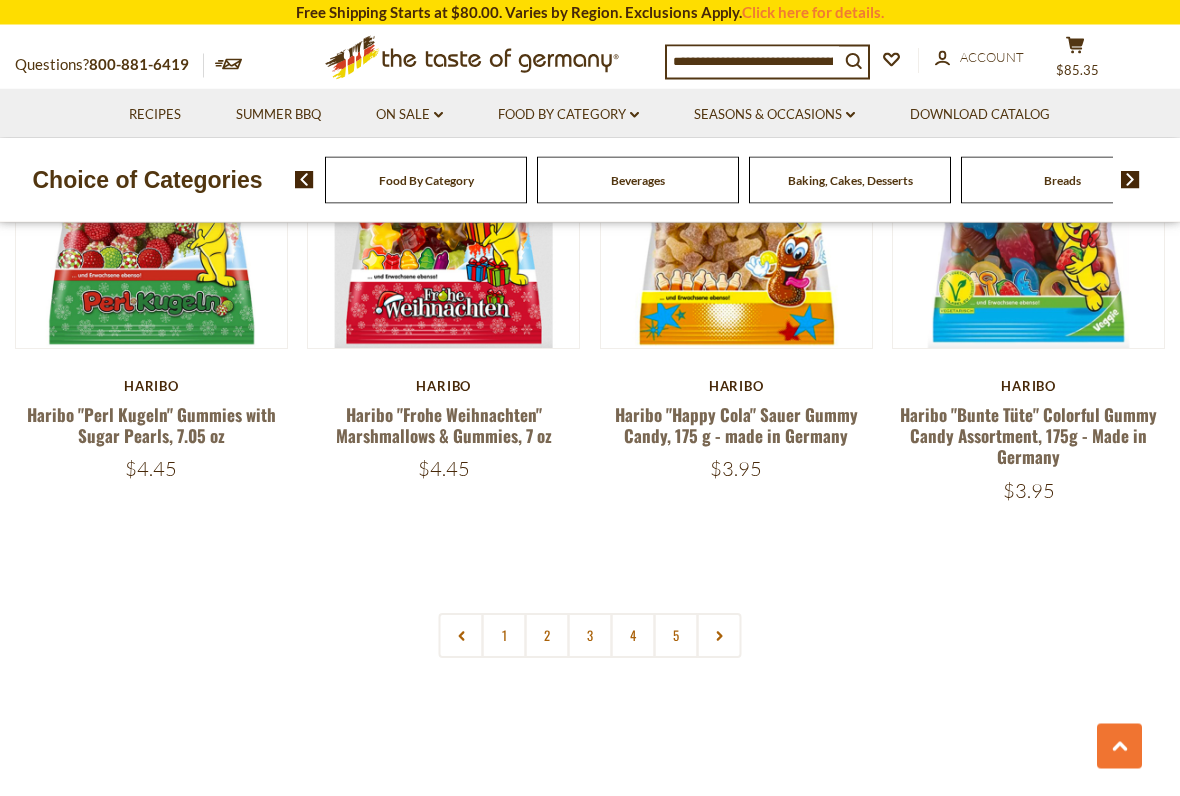 scroll, scrollTop: 4172, scrollLeft: 0, axis: vertical 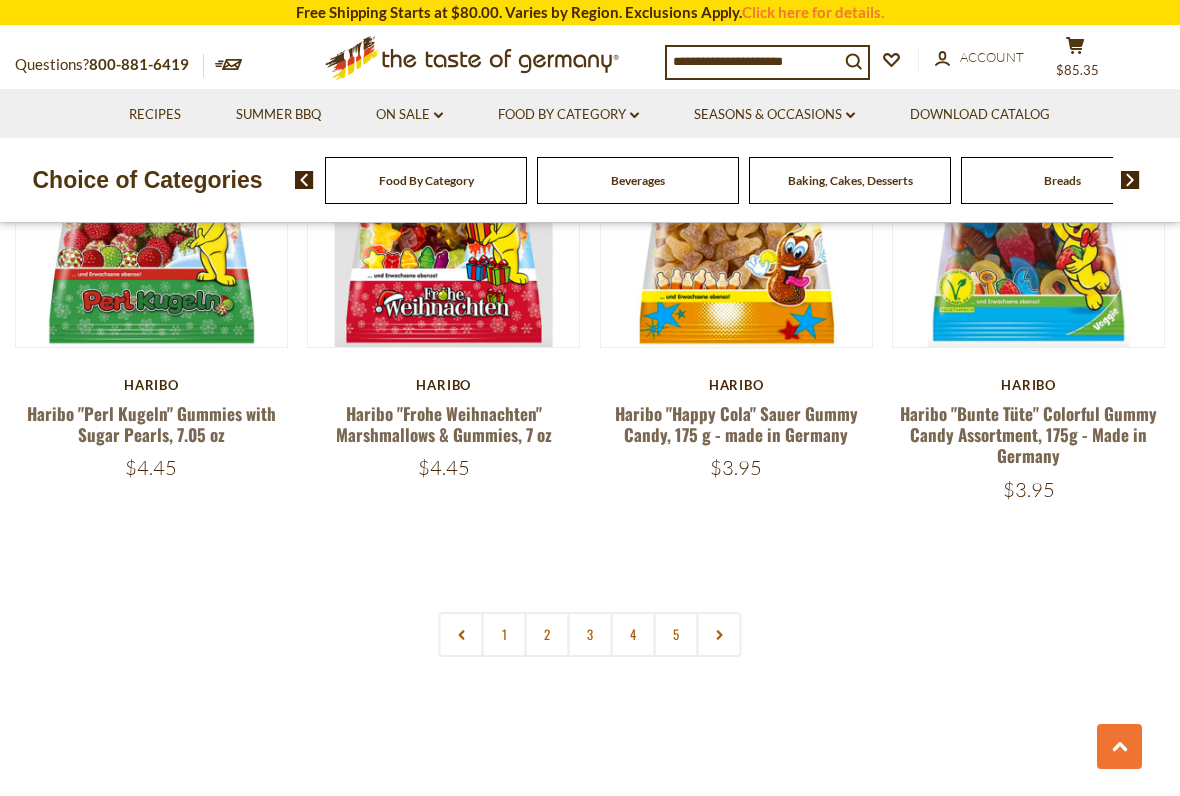 click 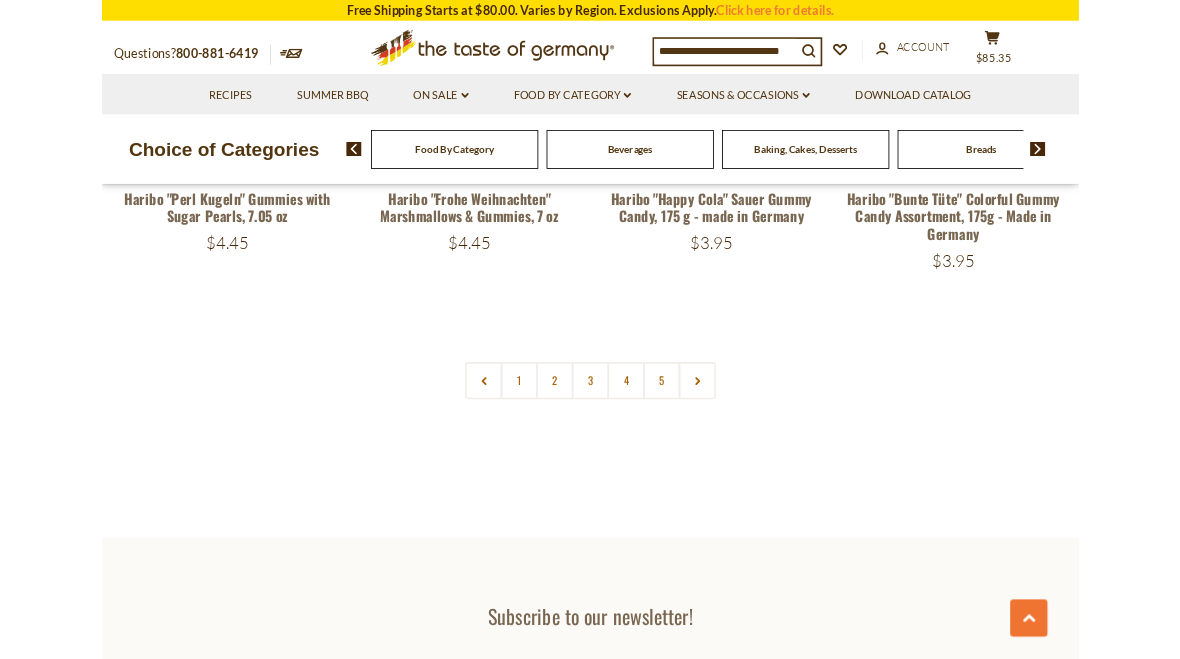 scroll, scrollTop: 4357, scrollLeft: 0, axis: vertical 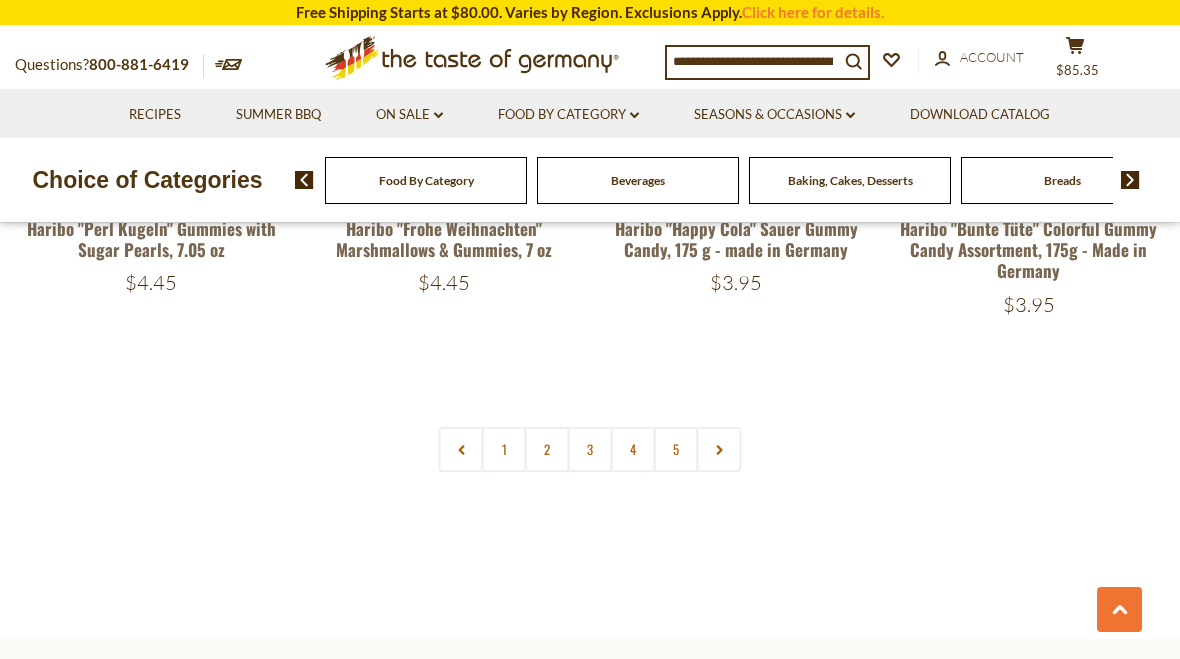 click on "5" at bounding box center [676, 449] 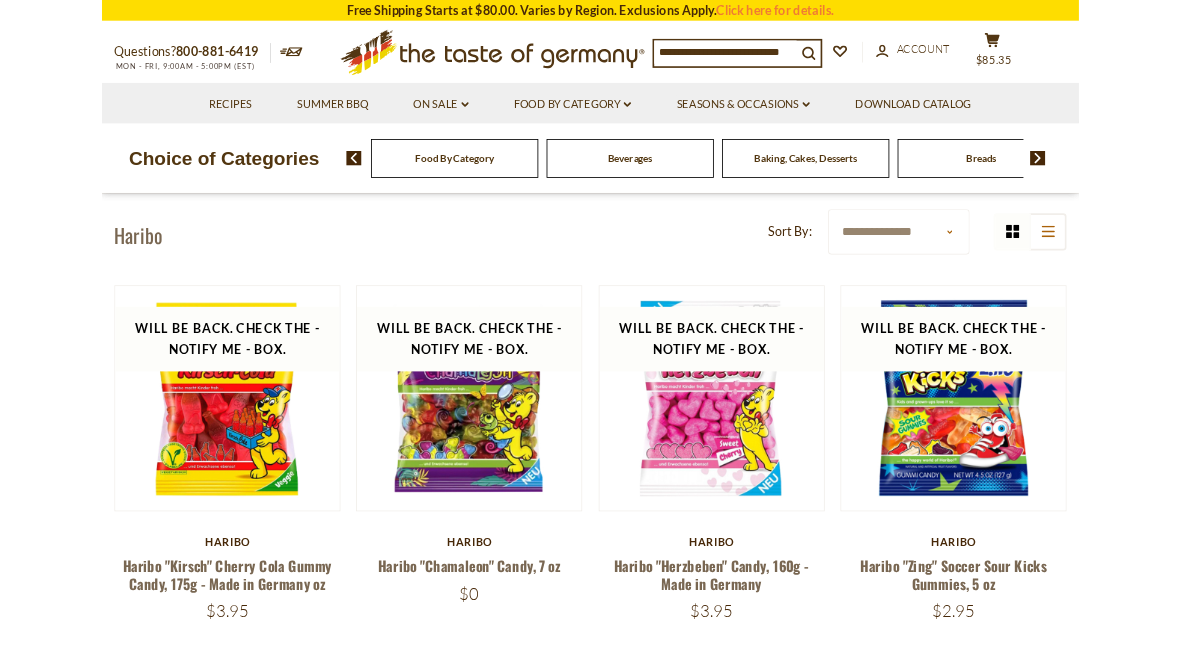 scroll, scrollTop: 0, scrollLeft: 0, axis: both 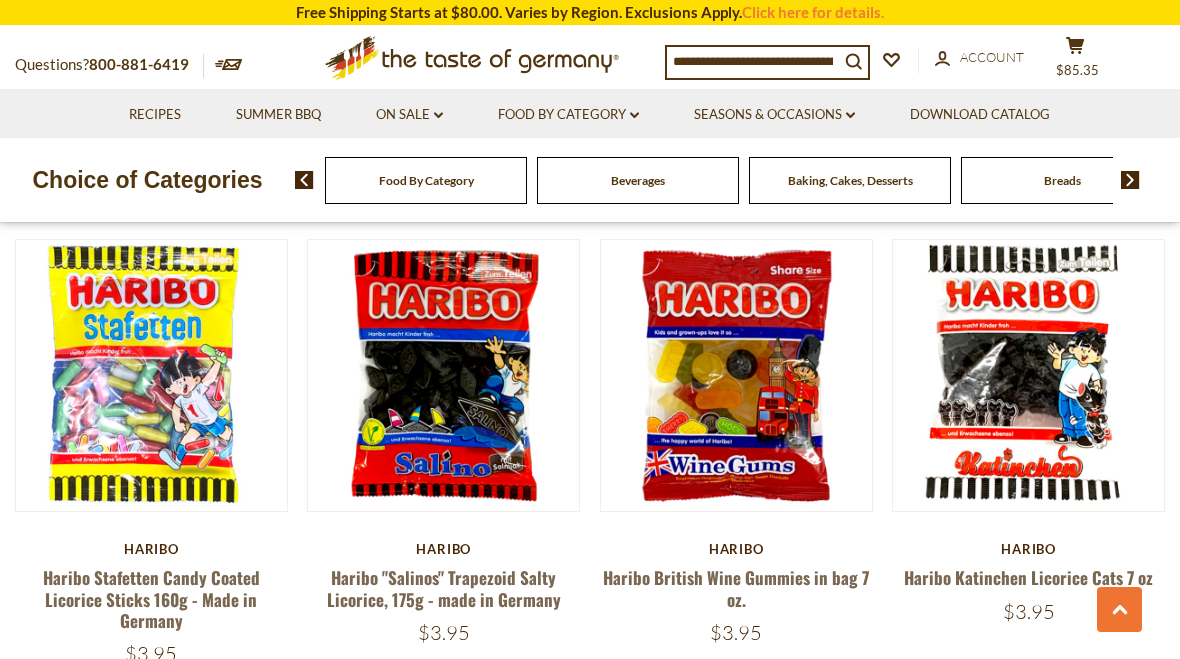 click on "Quick View" at bounding box center (1028, 26) 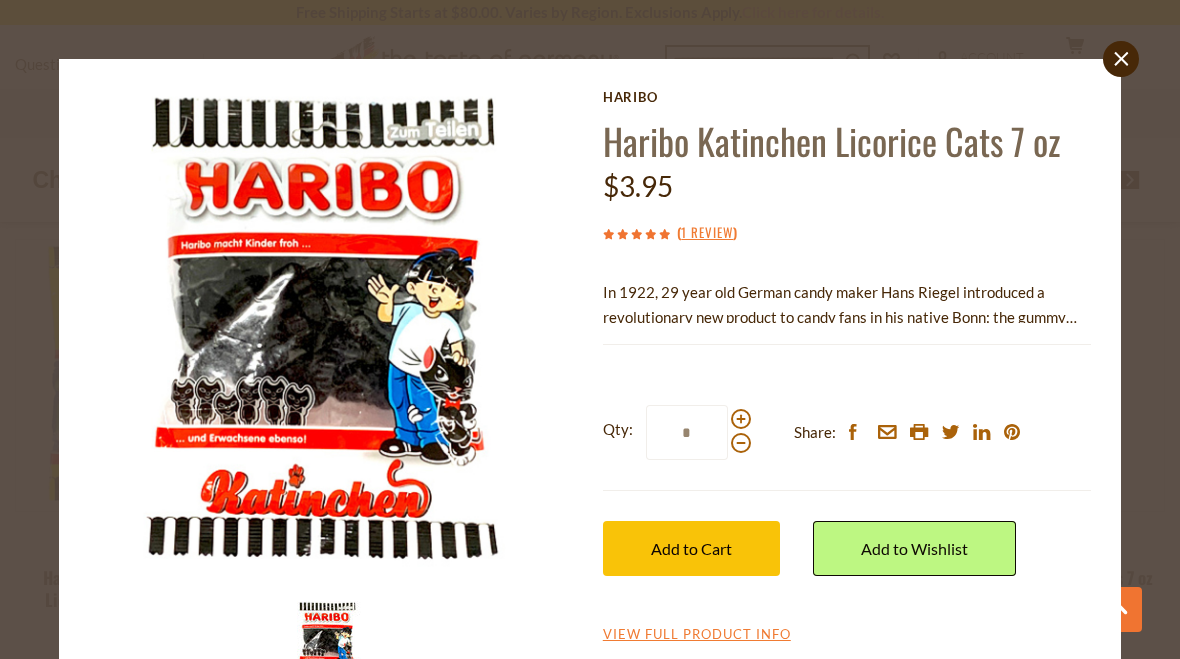 click at bounding box center [741, 431] 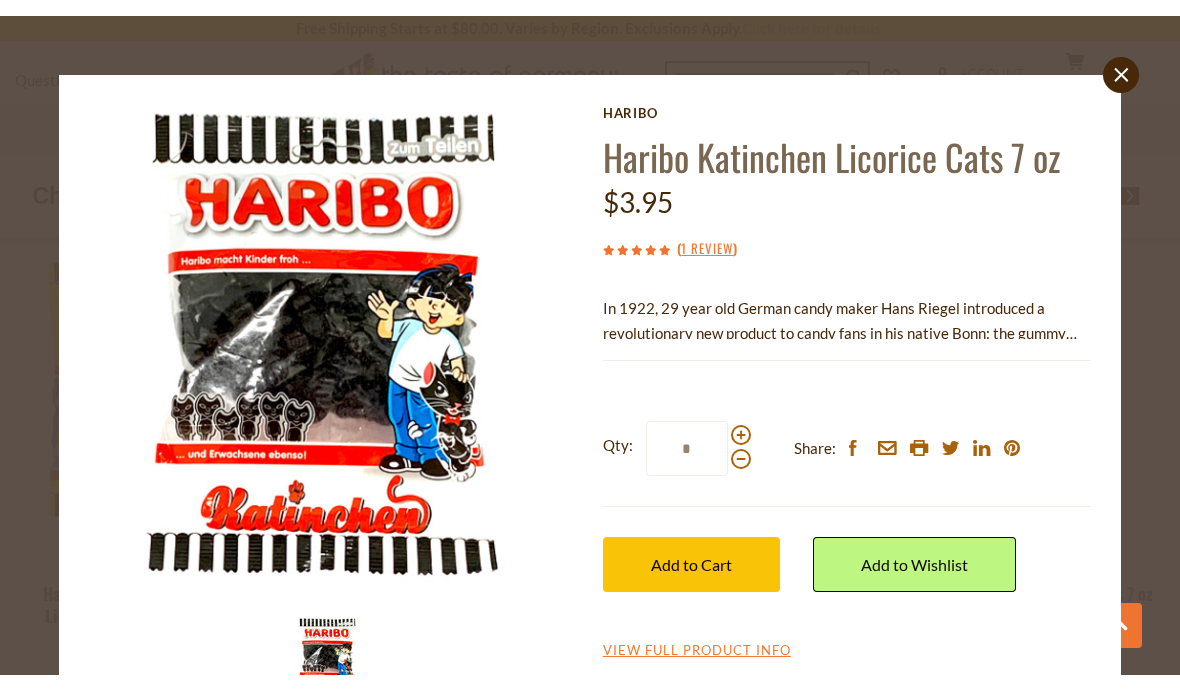 scroll, scrollTop: 2059, scrollLeft: 0, axis: vertical 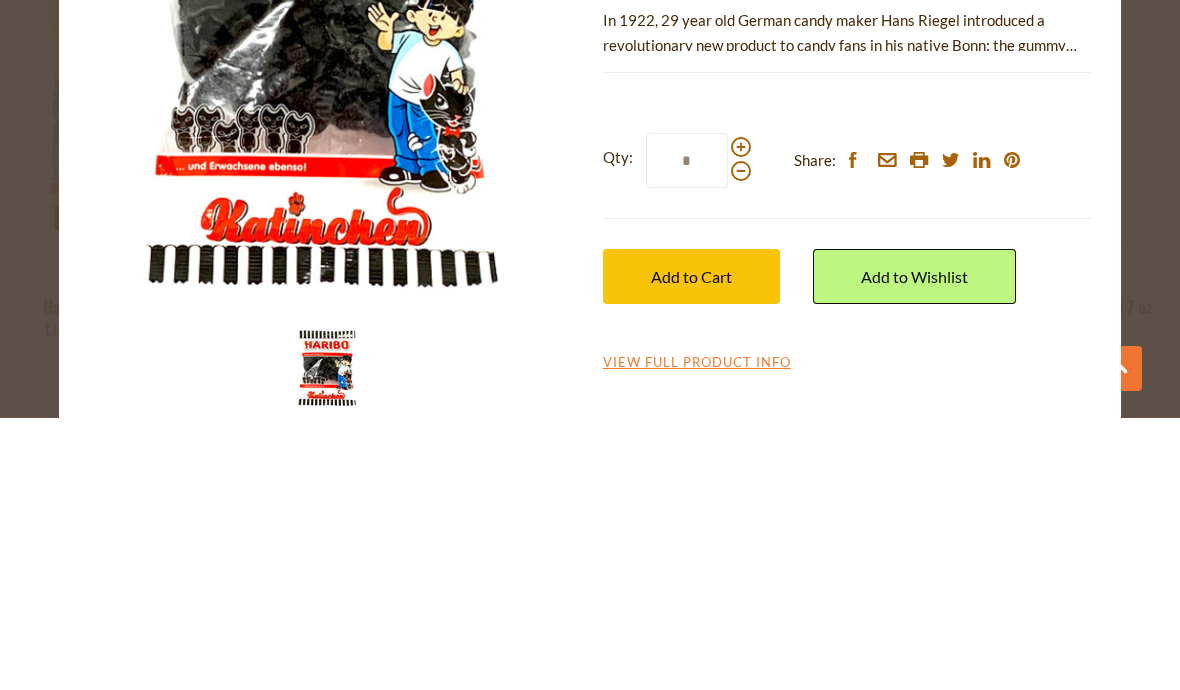 click at bounding box center (741, 431) 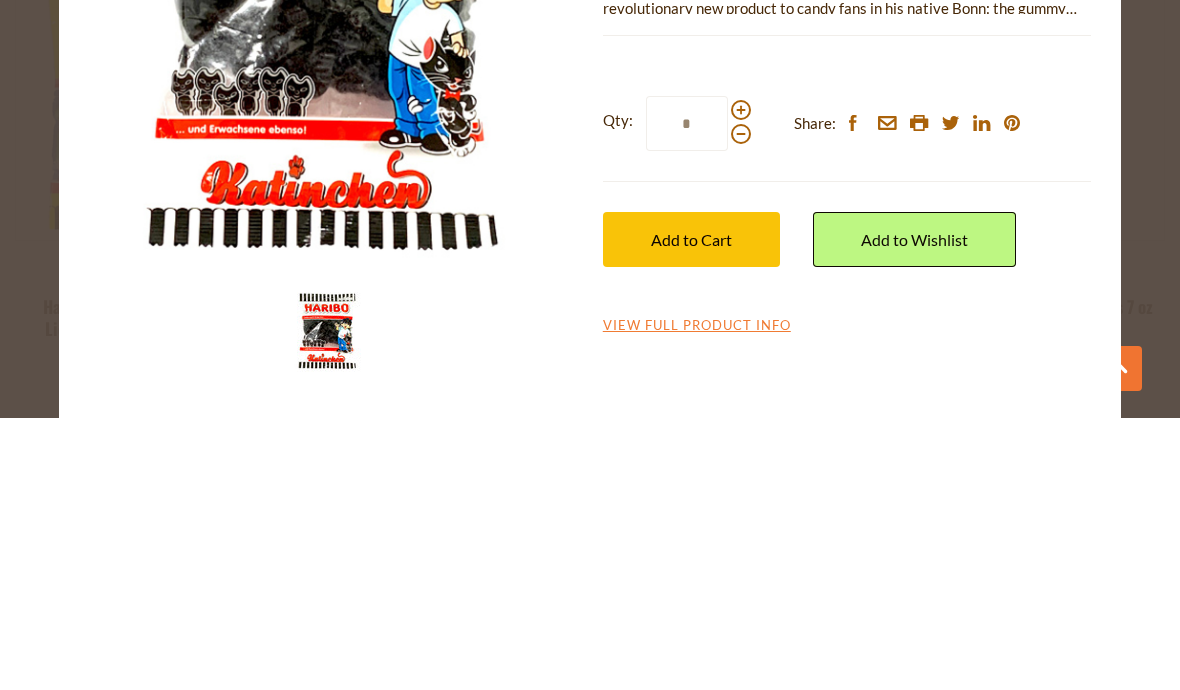 scroll, scrollTop: 37, scrollLeft: 0, axis: vertical 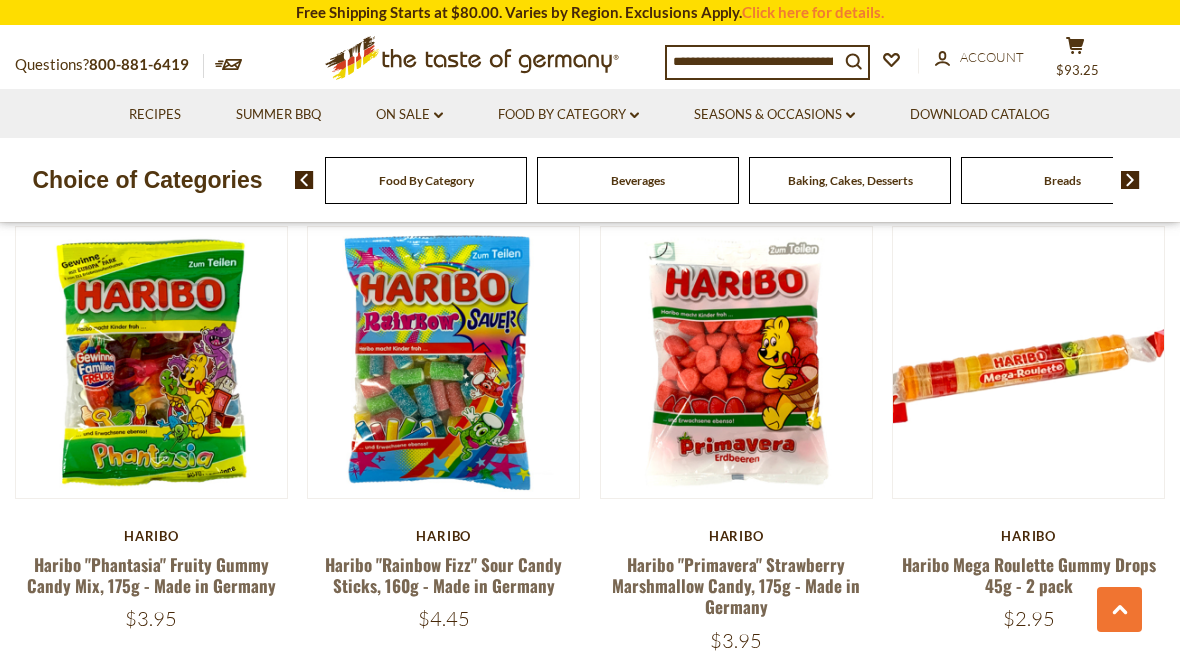 click on "Quick View" at bounding box center [151, 13] 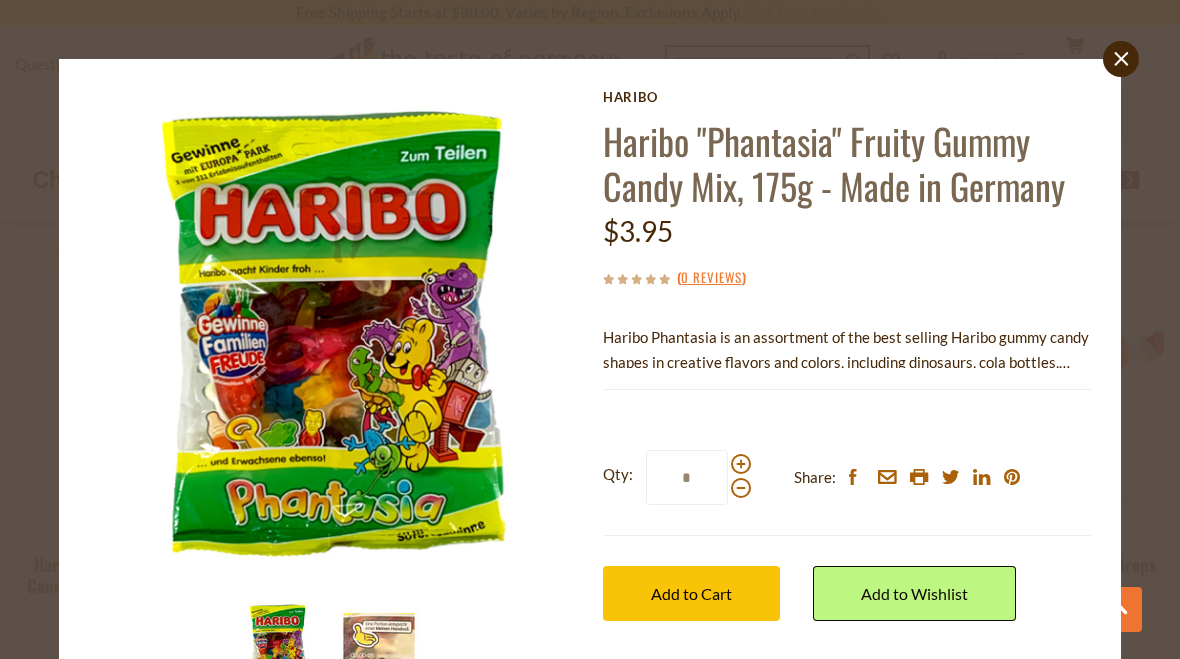 click at bounding box center [741, 464] 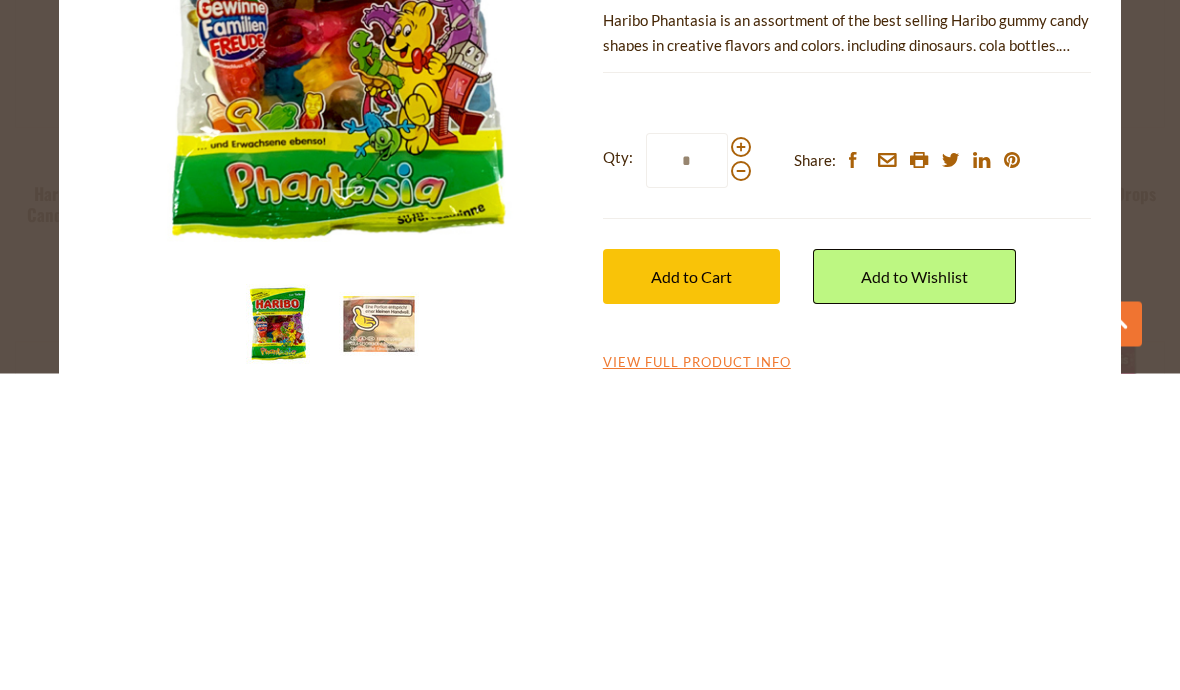 click at bounding box center (741, 464) 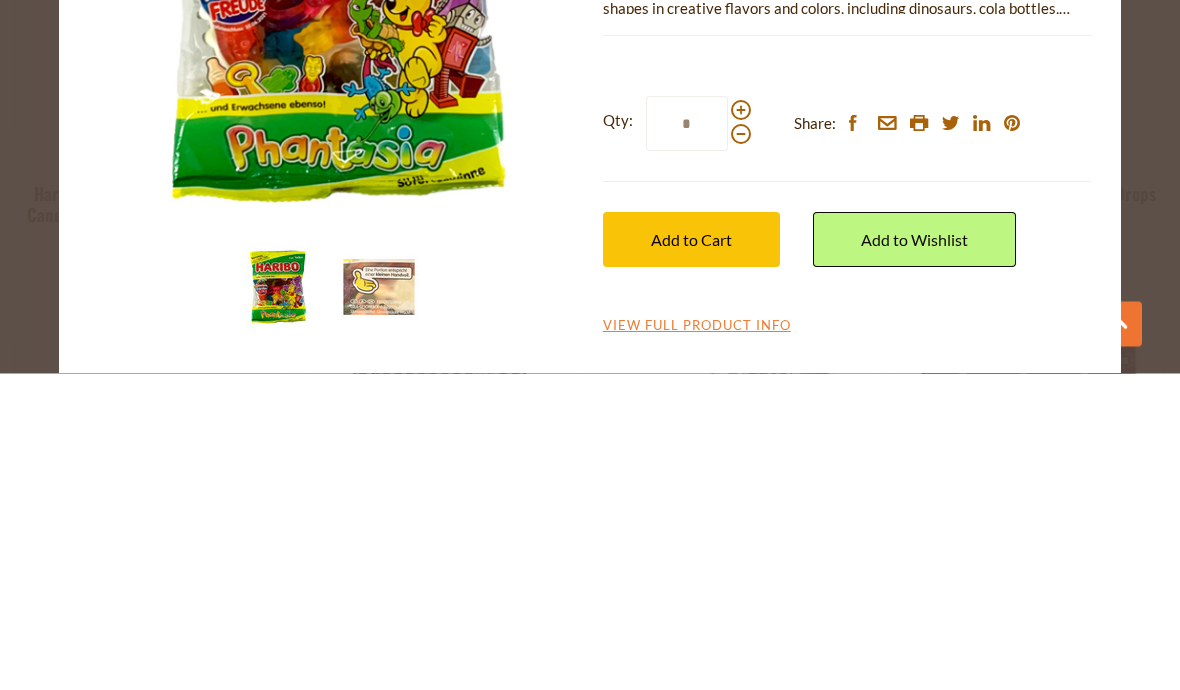 scroll, scrollTop: 37, scrollLeft: 0, axis: vertical 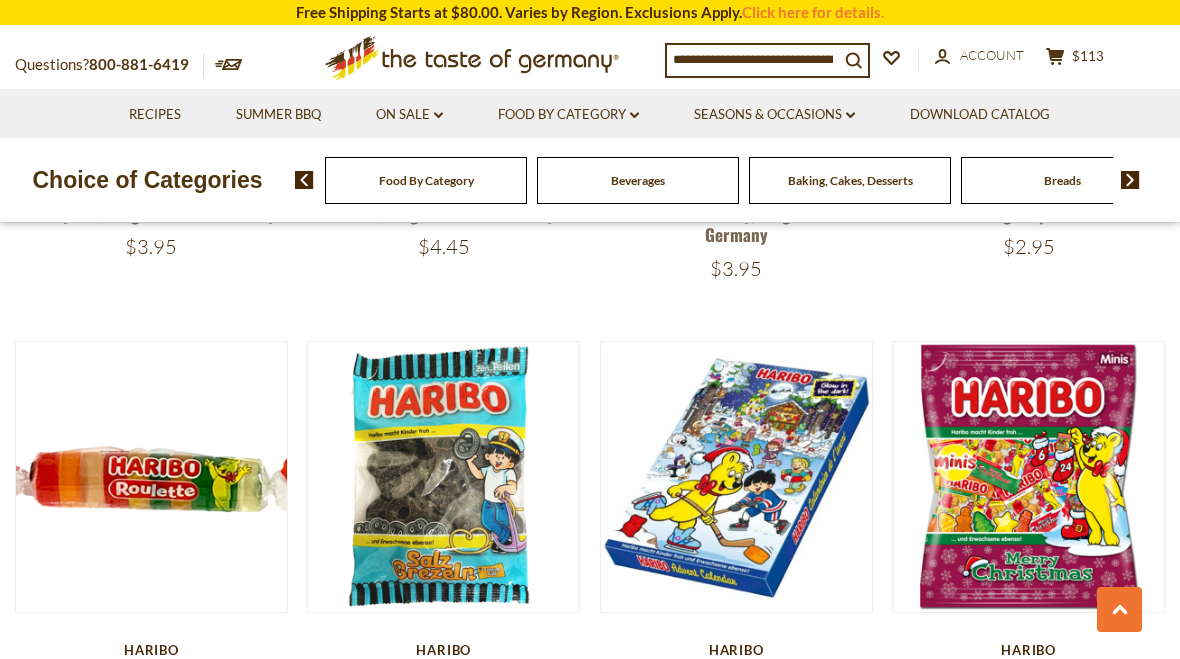 click on "$113" at bounding box center [1088, 56] 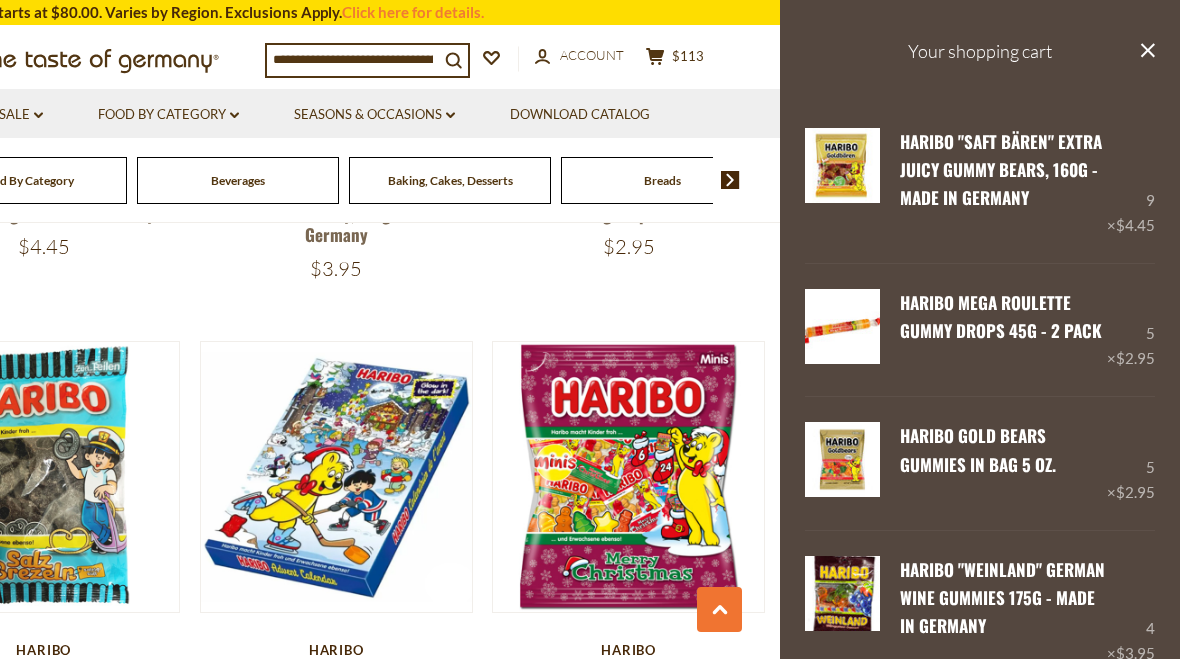 click on "Edit" at bounding box center [917, 227] 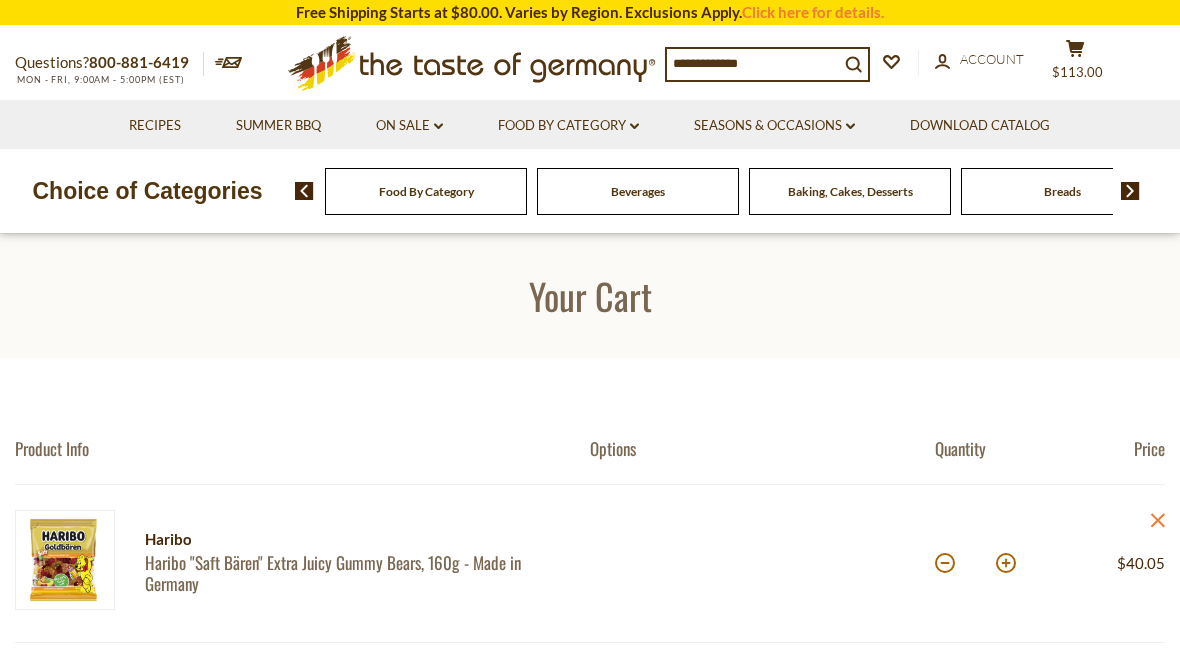 scroll, scrollTop: 0, scrollLeft: 0, axis: both 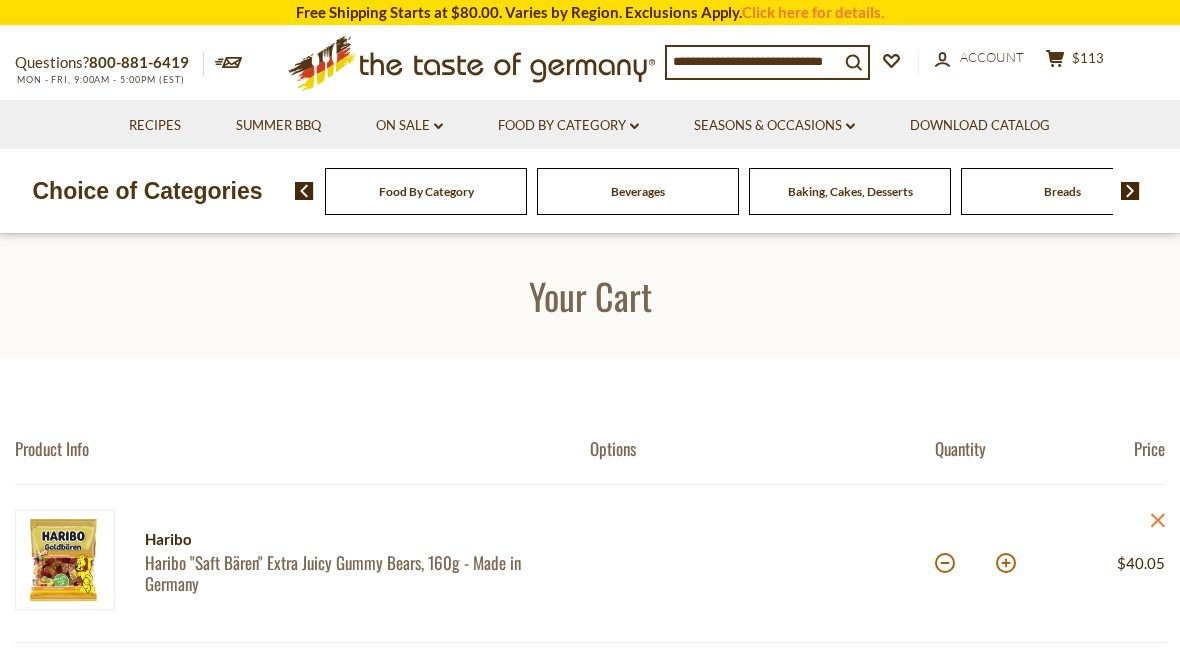 click at bounding box center (945, 563) 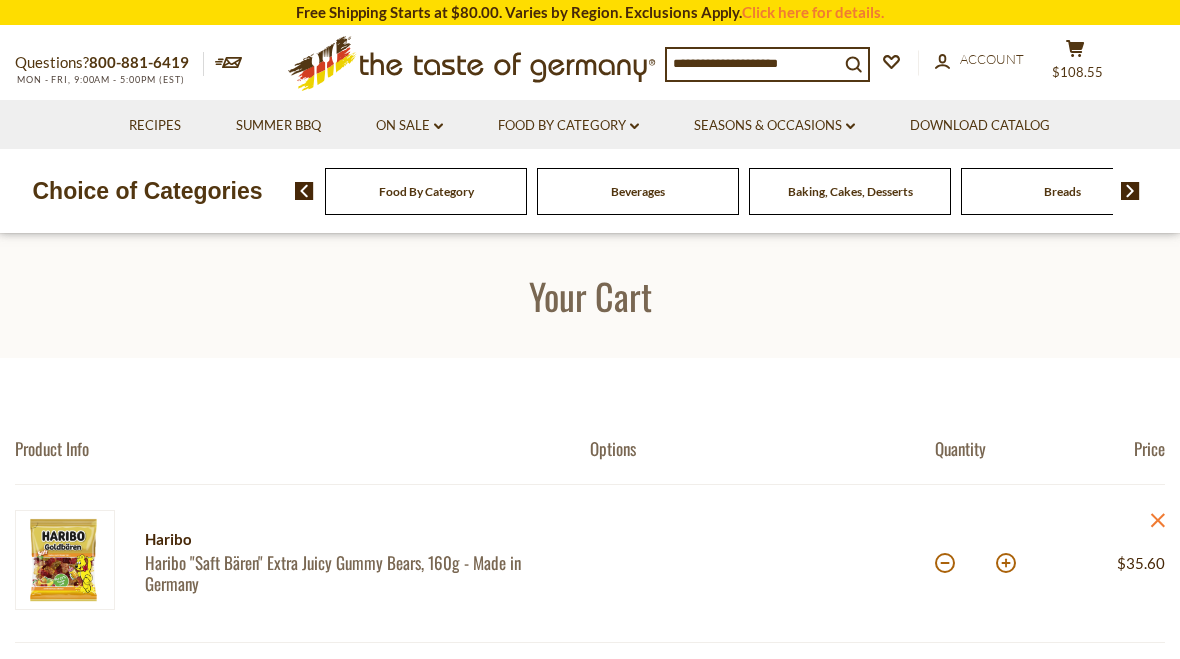click at bounding box center [945, 563] 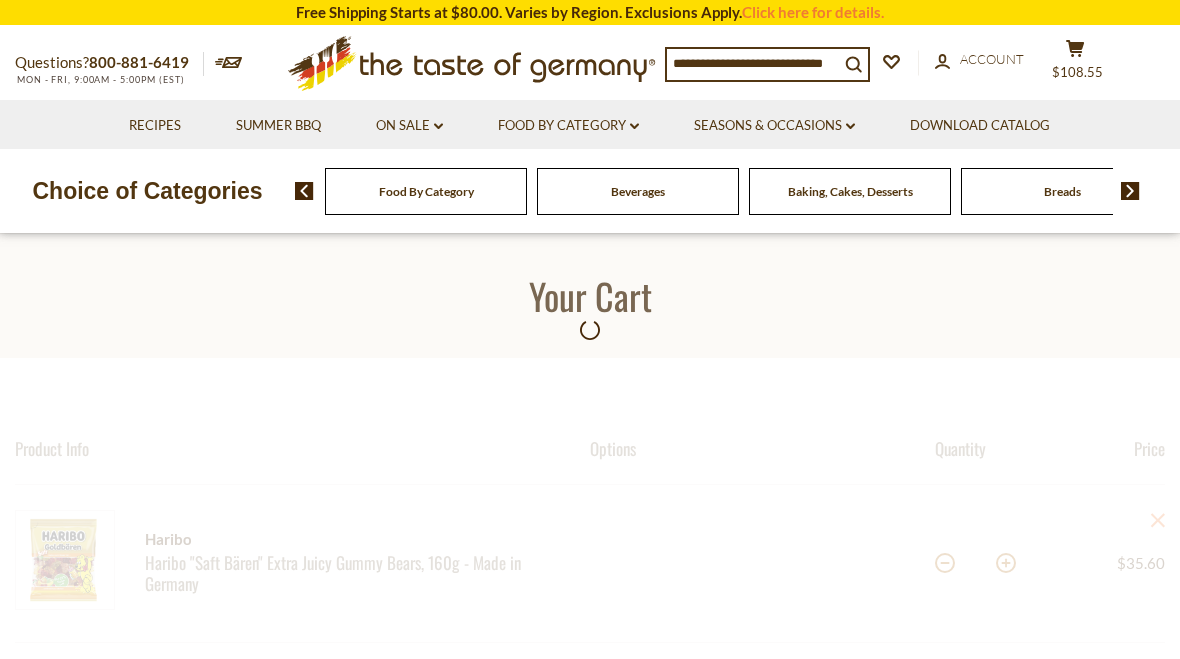 click at bounding box center (590, 1264) 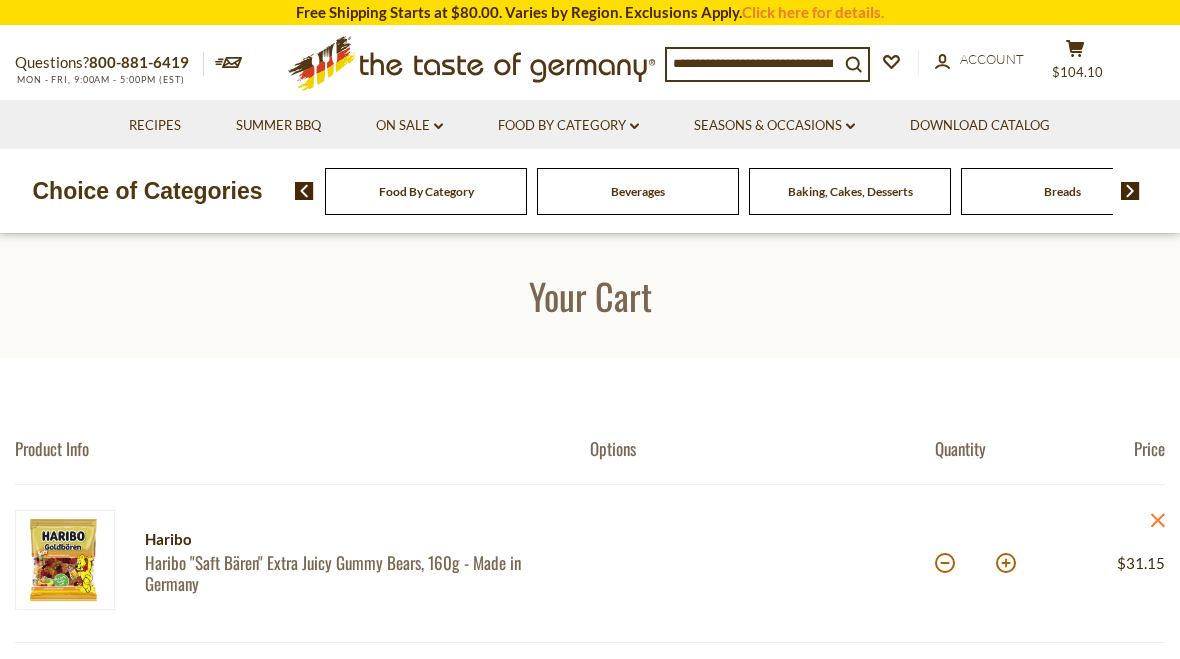 click at bounding box center [945, 563] 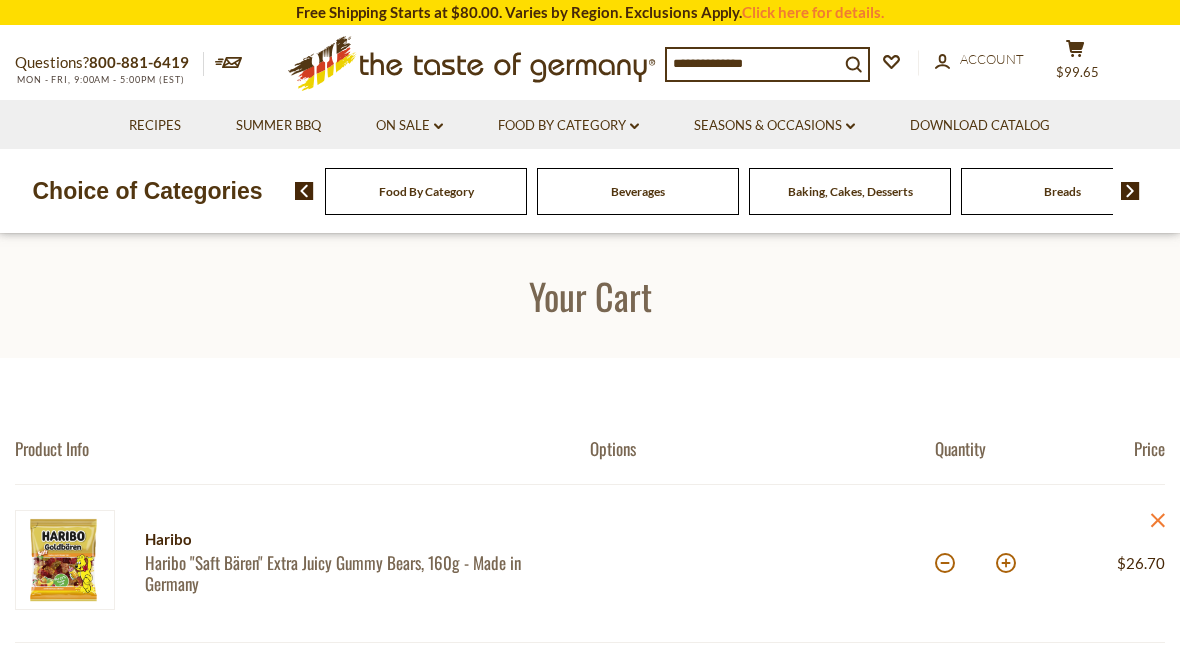 click at bounding box center (945, 563) 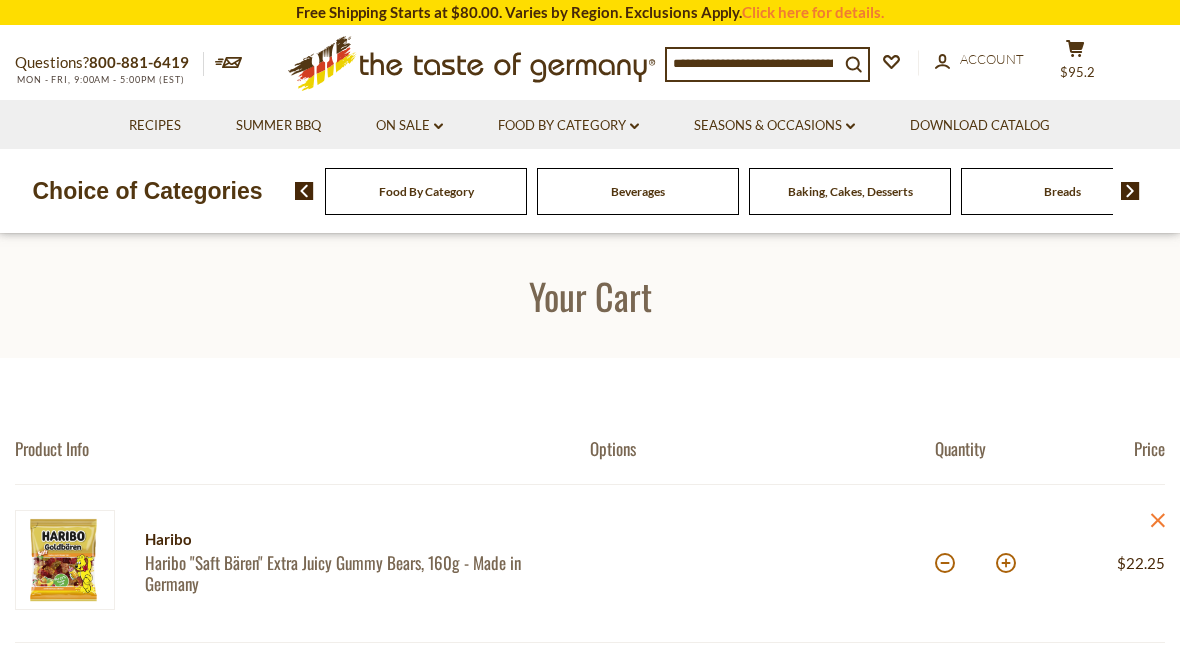 click on "$95.2" at bounding box center [1077, 72] 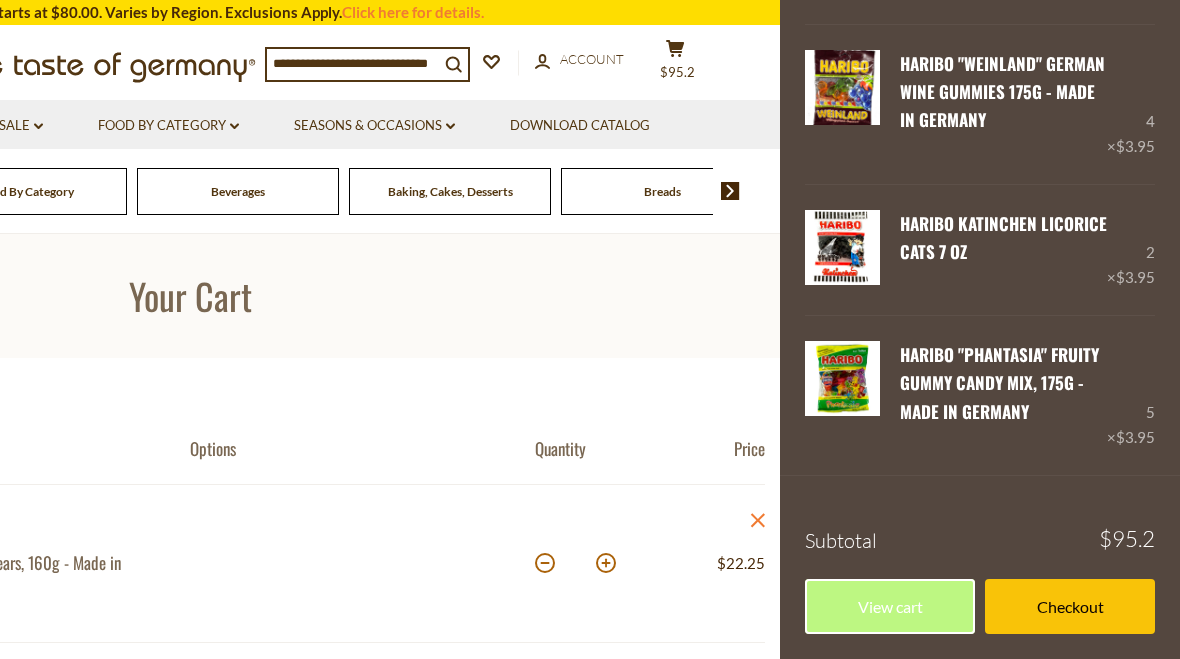 scroll, scrollTop: 505, scrollLeft: 0, axis: vertical 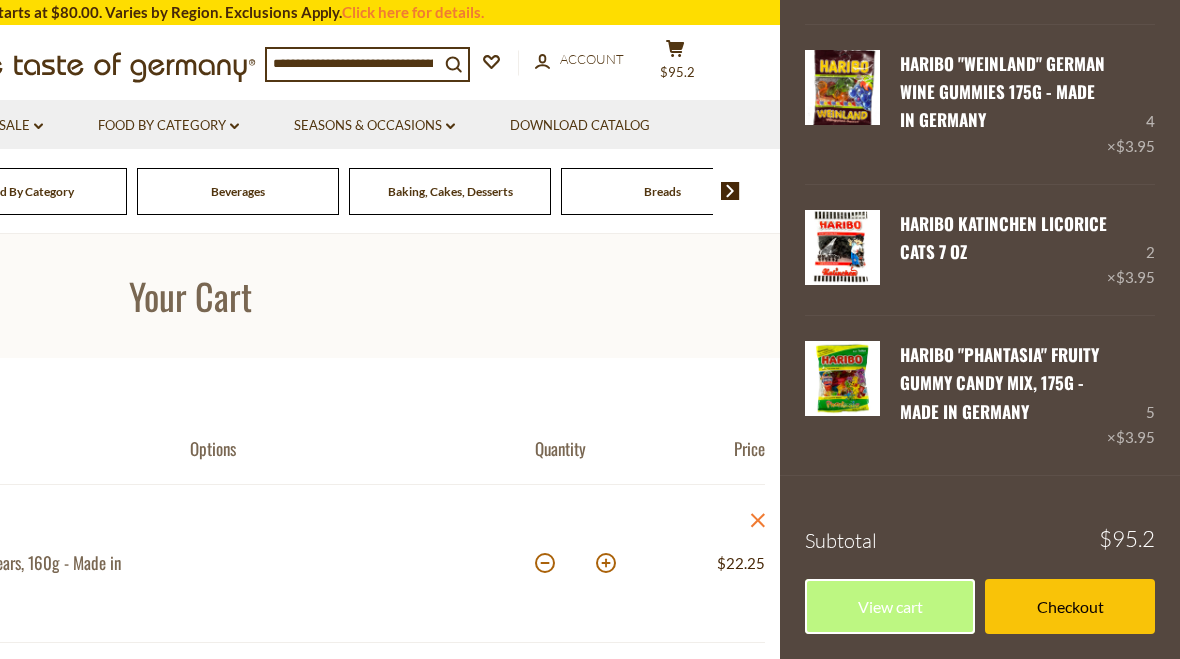click on "Checkout" at bounding box center [1070, 606] 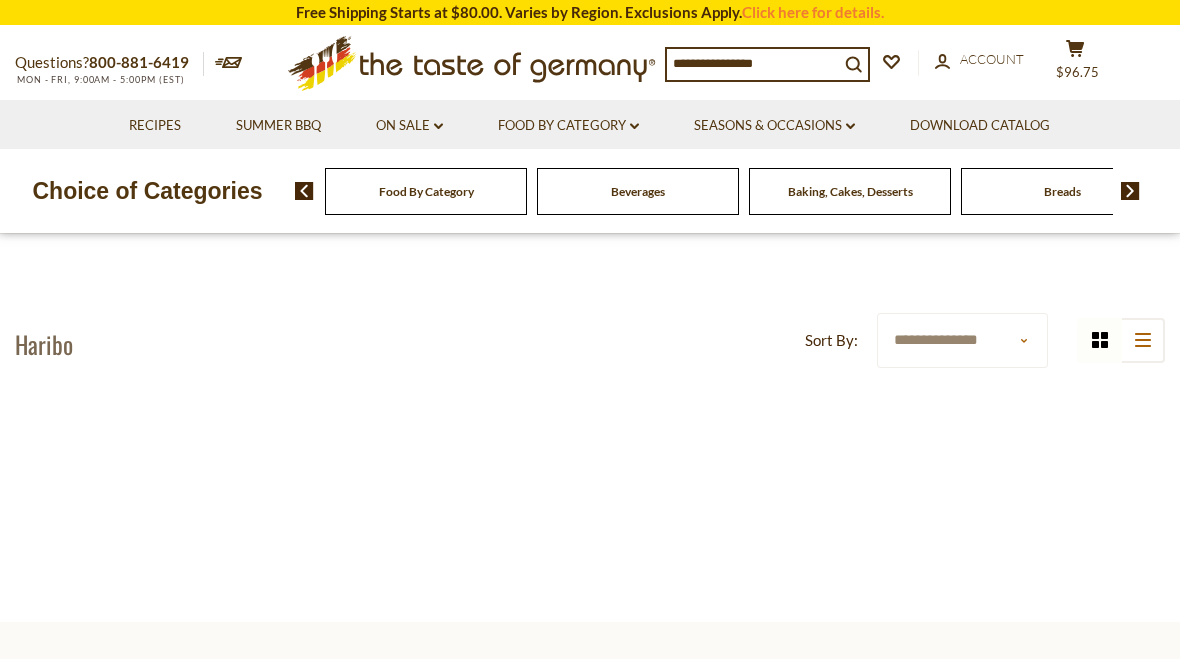 scroll, scrollTop: 0, scrollLeft: 0, axis: both 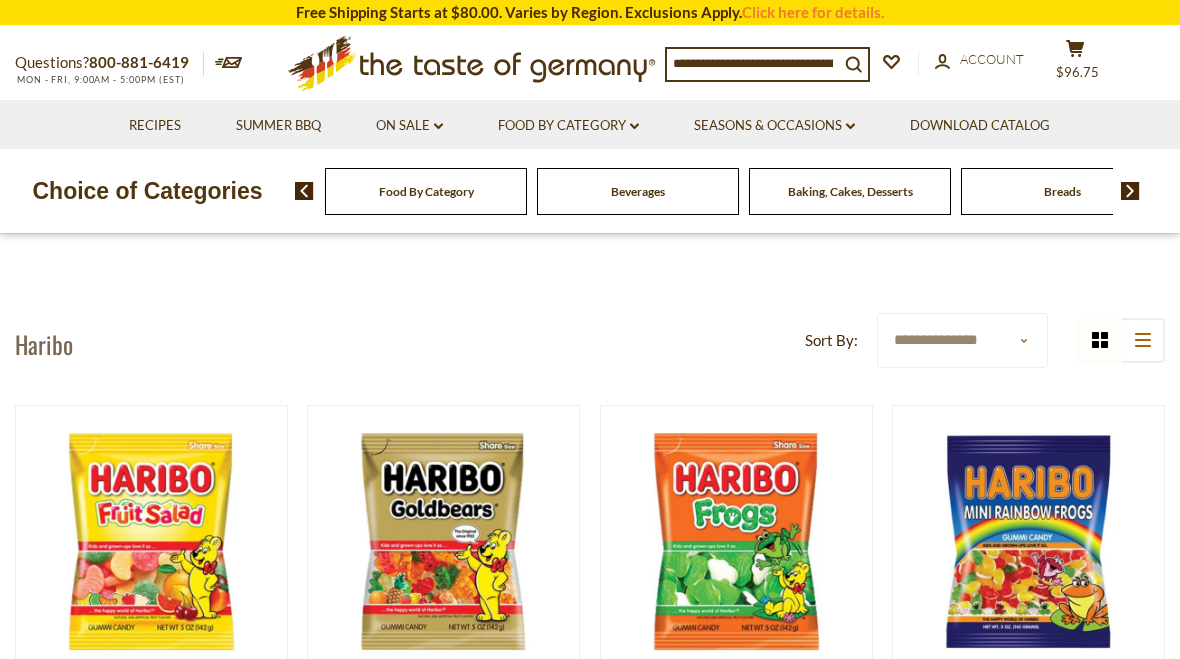 click on "Food By Category
dropdown_arrow" at bounding box center (568, 126) 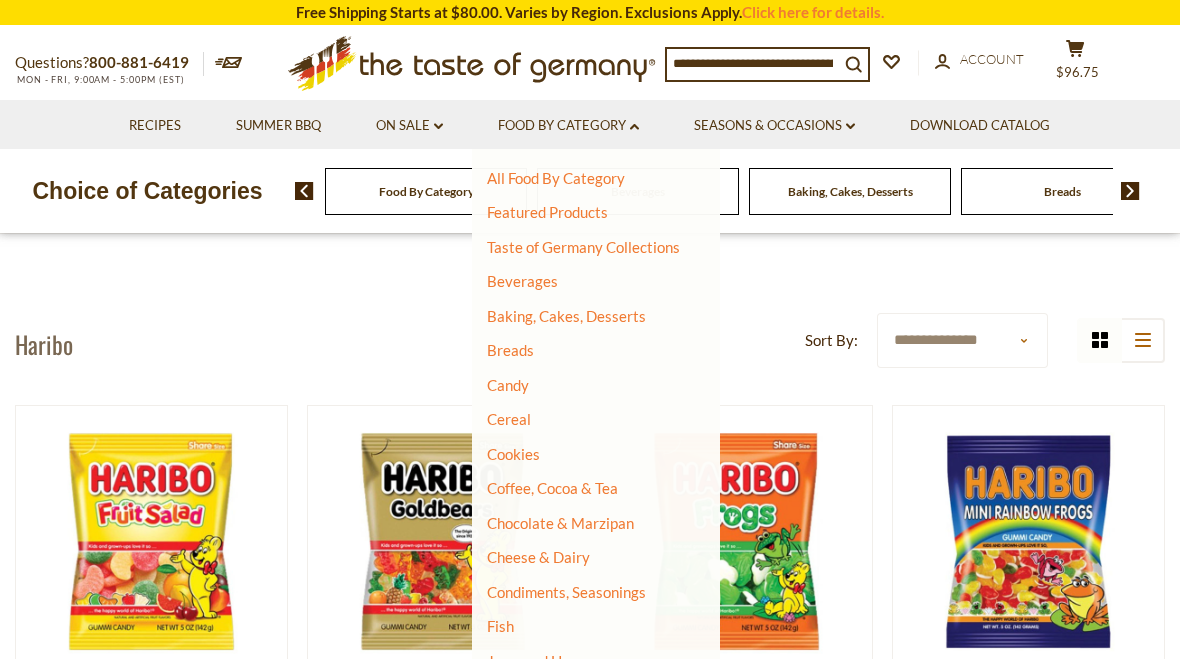 click on "Baking, Cakes, Desserts" at bounding box center (566, 316) 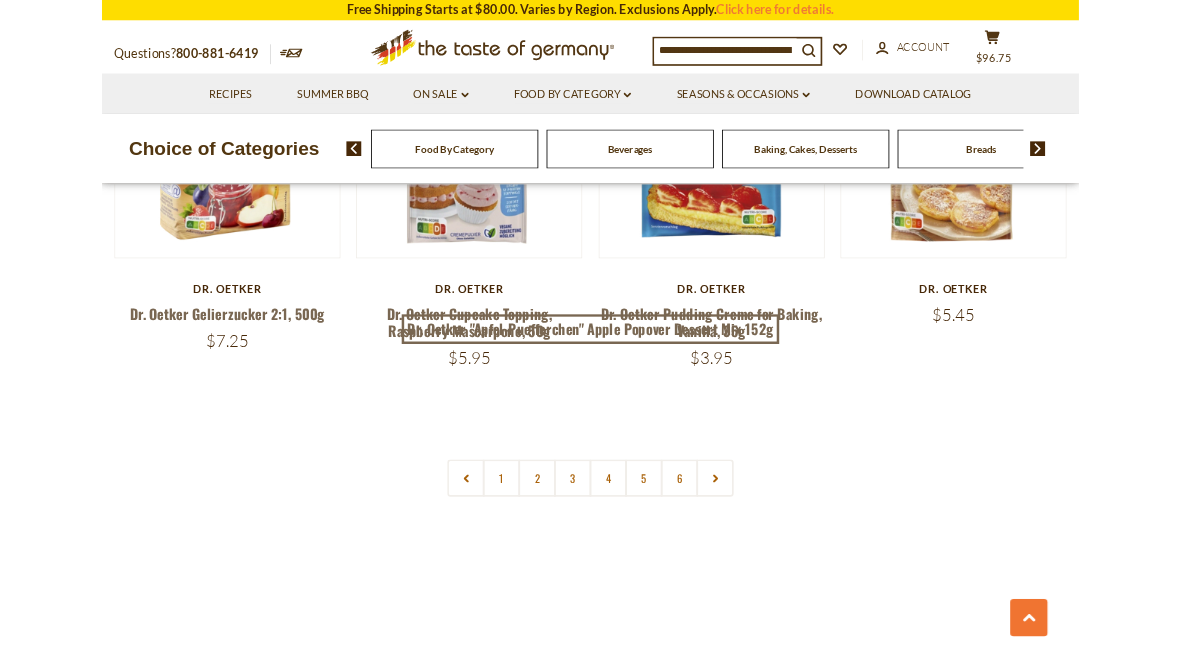 scroll, scrollTop: 4505, scrollLeft: 0, axis: vertical 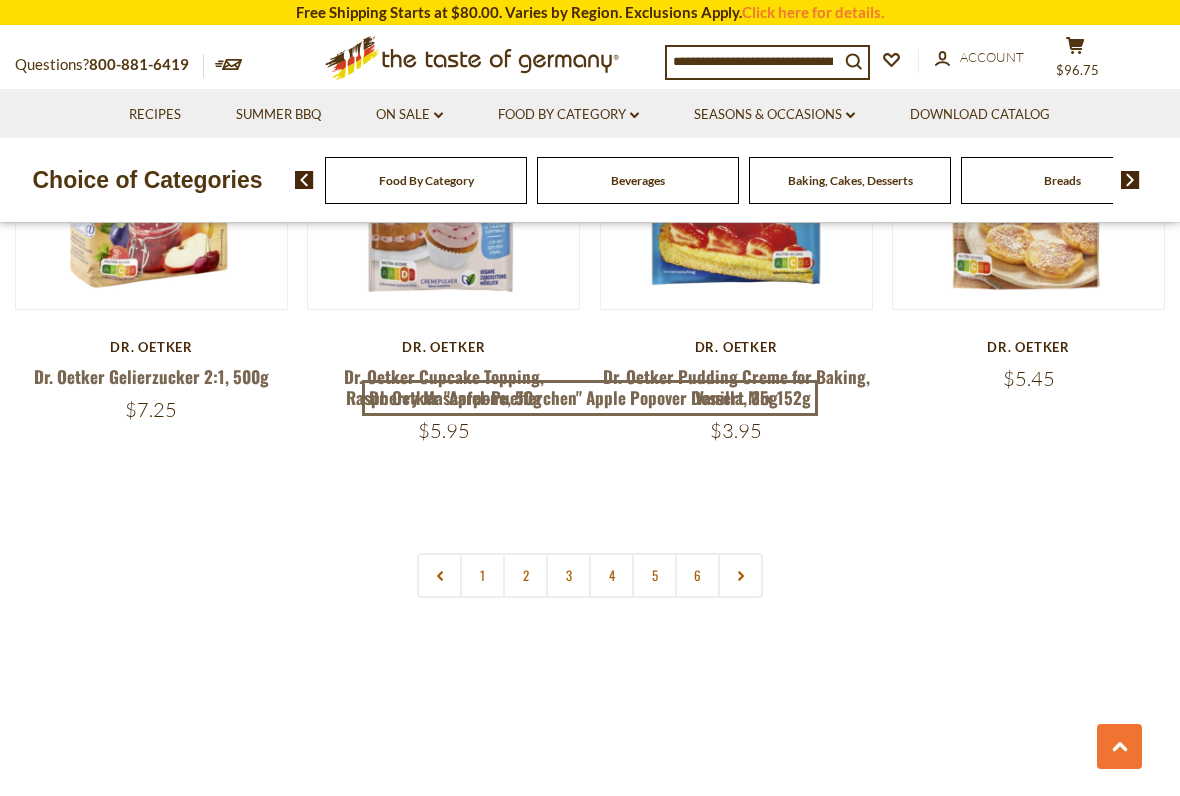 click at bounding box center [740, 575] 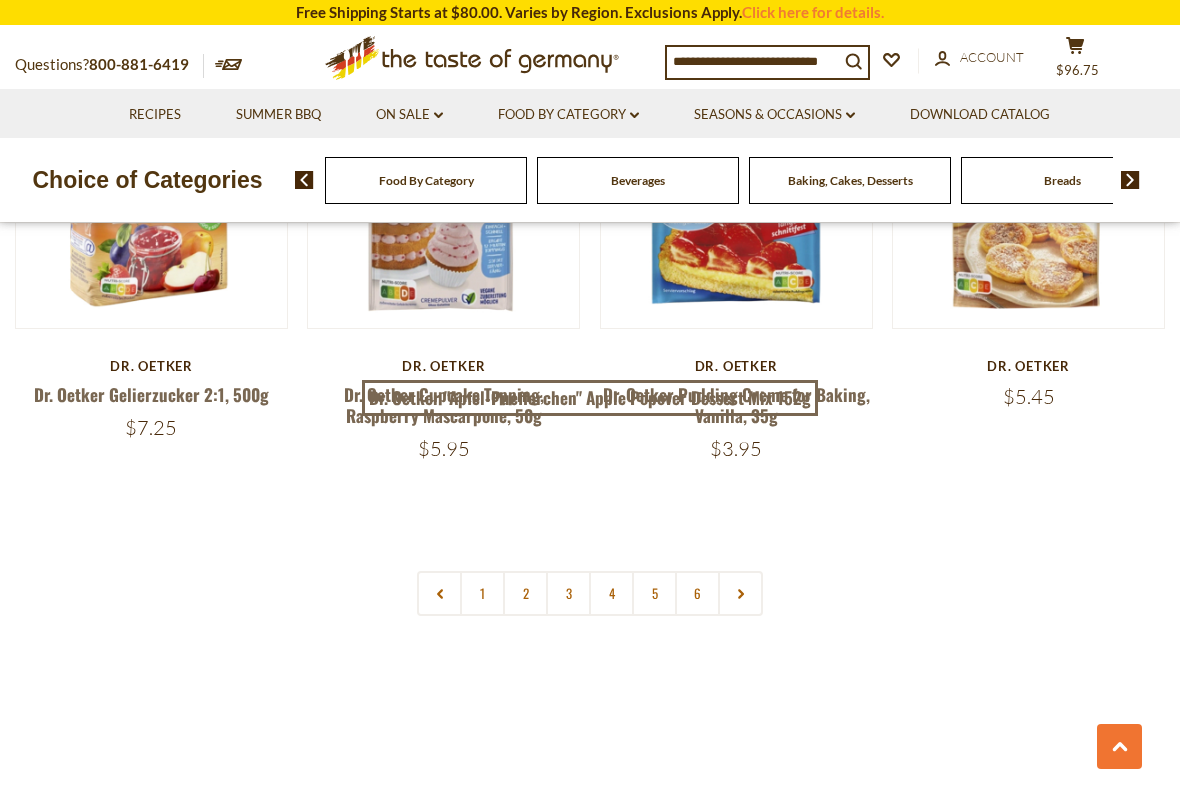 scroll, scrollTop: 4491, scrollLeft: 0, axis: vertical 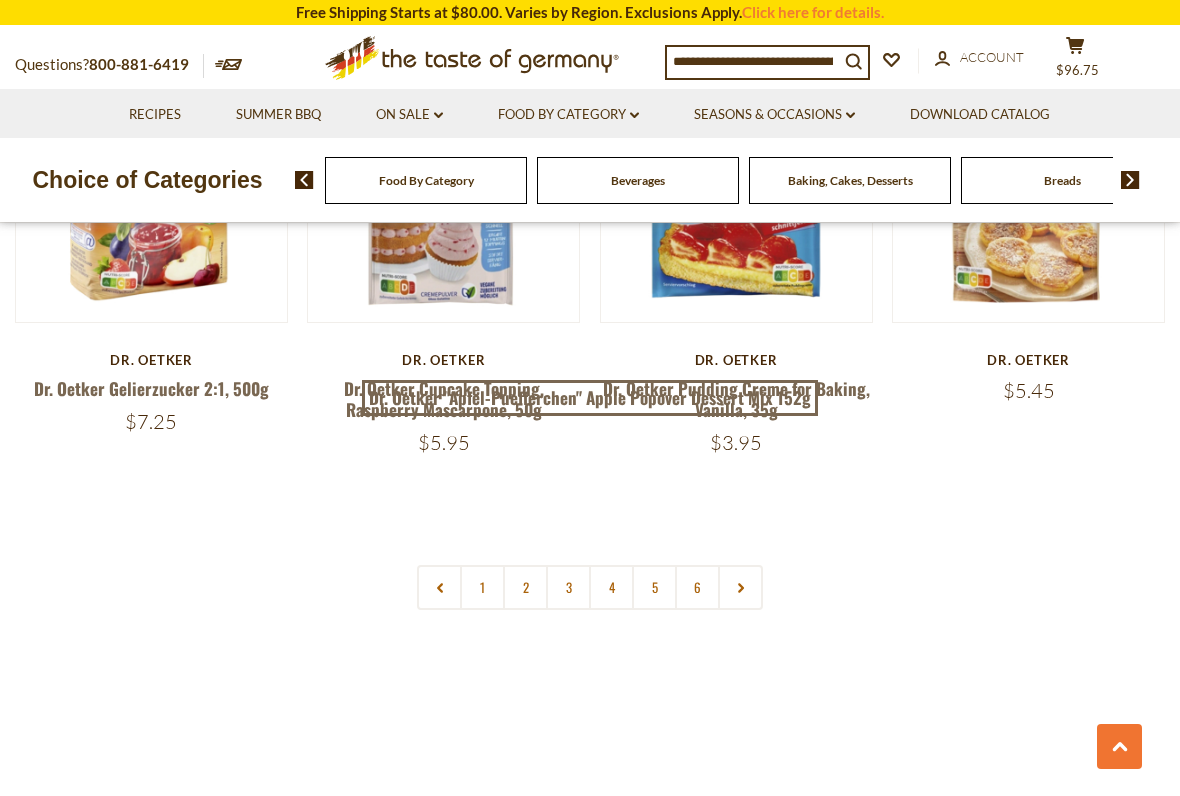 click at bounding box center [740, 587] 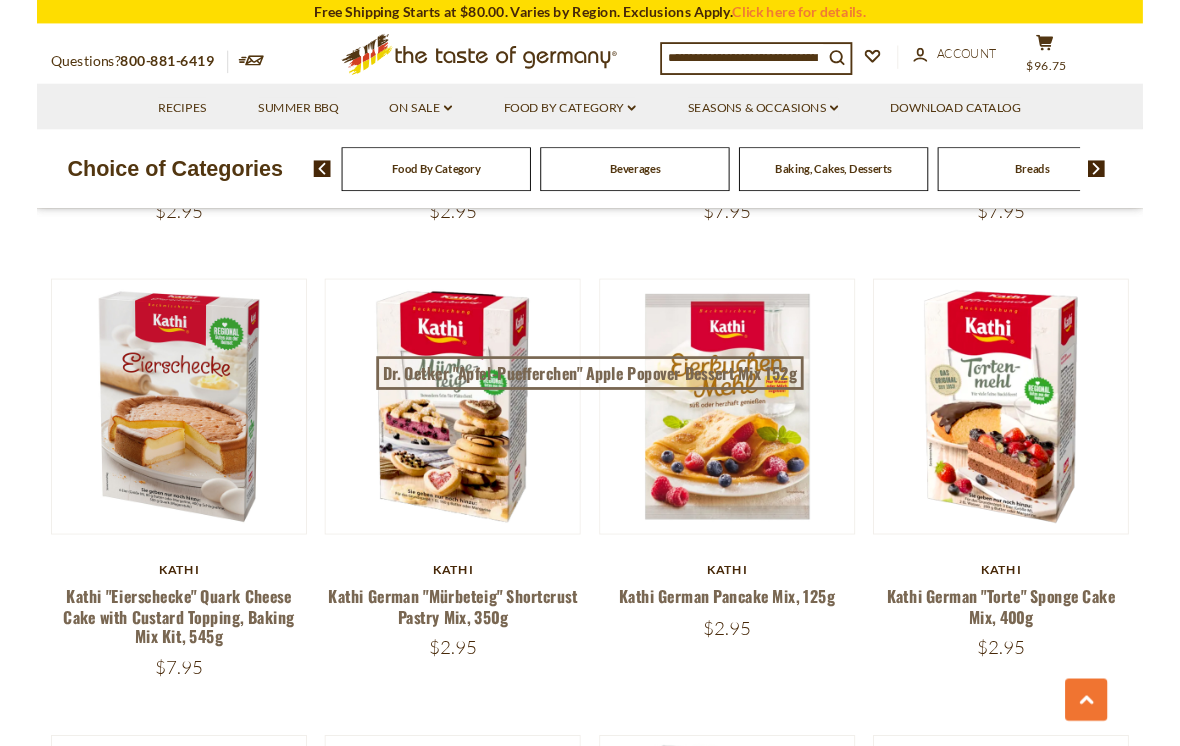 scroll, scrollTop: 1875, scrollLeft: 0, axis: vertical 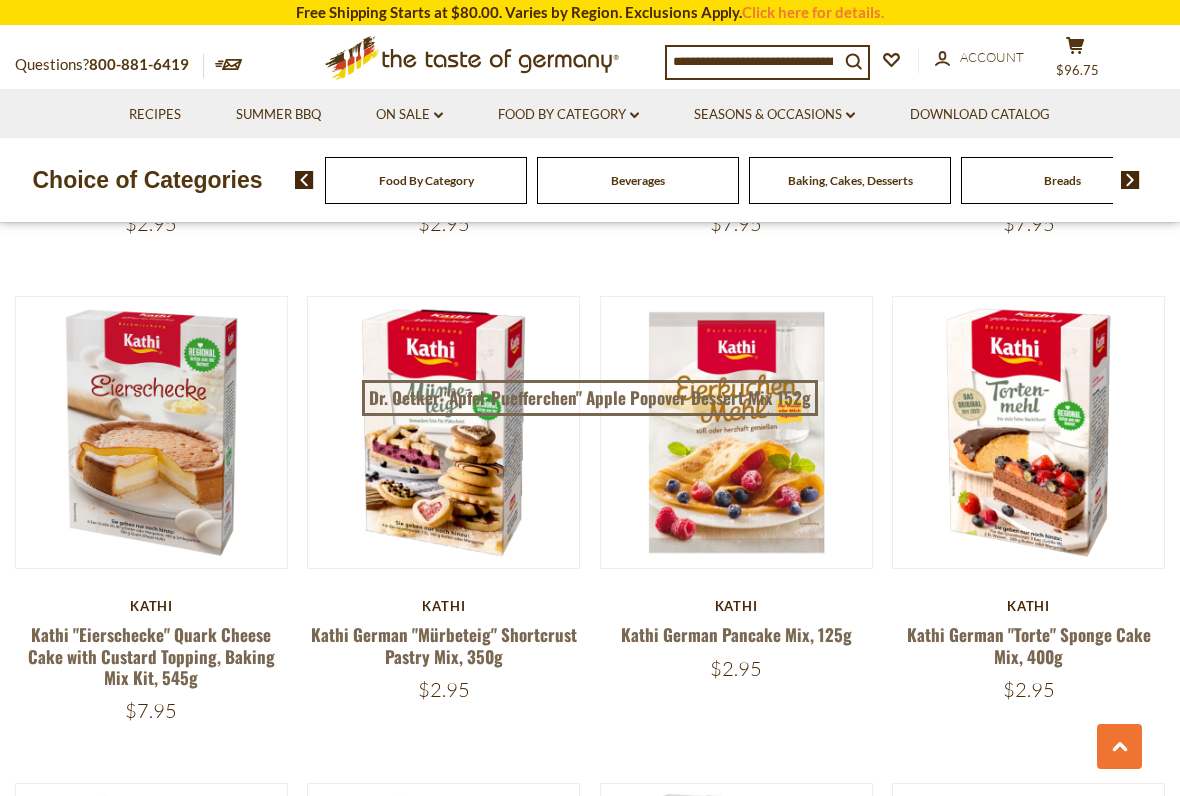 click on "Quick View" at bounding box center [151, 83] 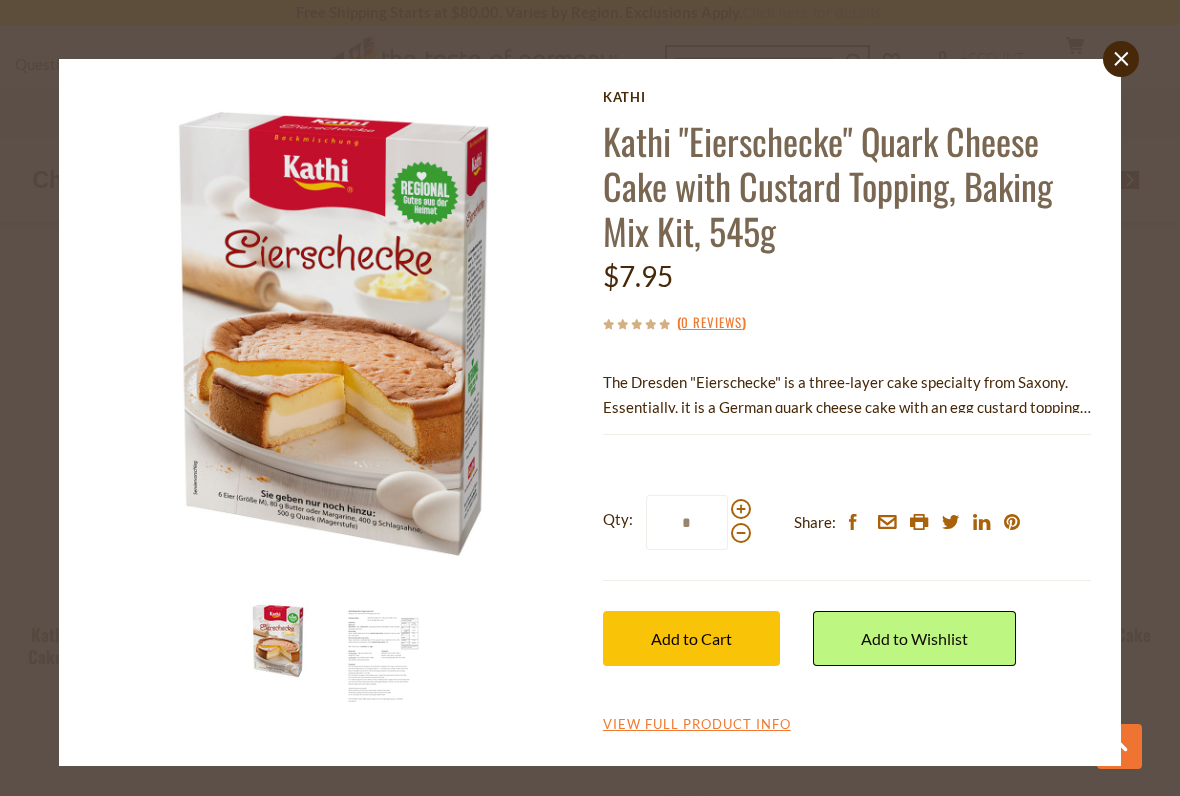 click at bounding box center [741, 521] 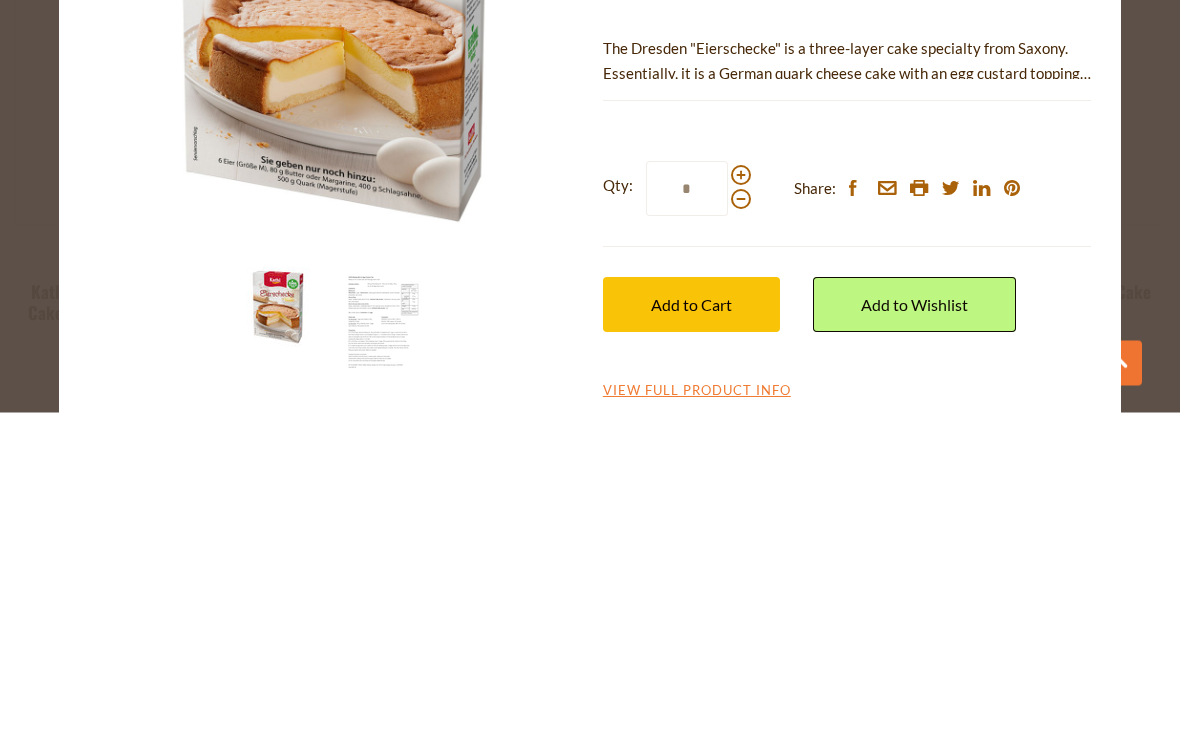 click on "Add to Cart" at bounding box center (691, 638) 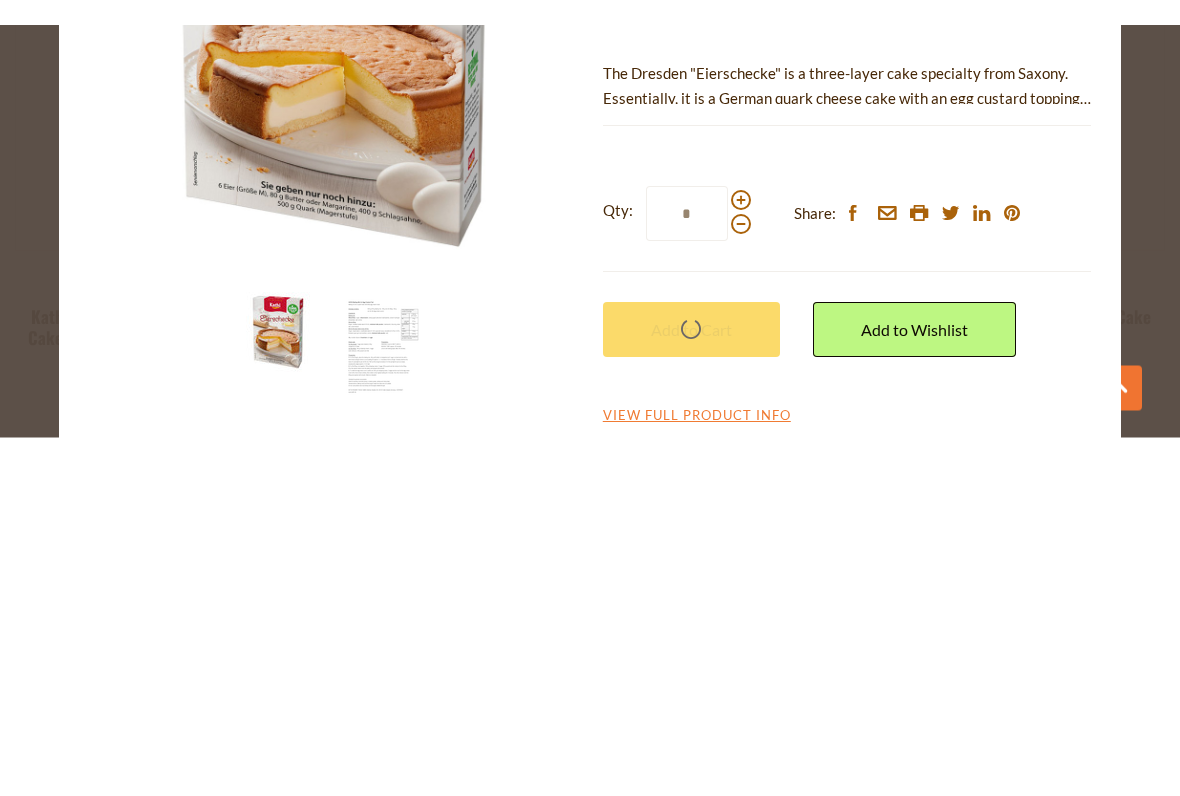 scroll, scrollTop: 2209, scrollLeft: 0, axis: vertical 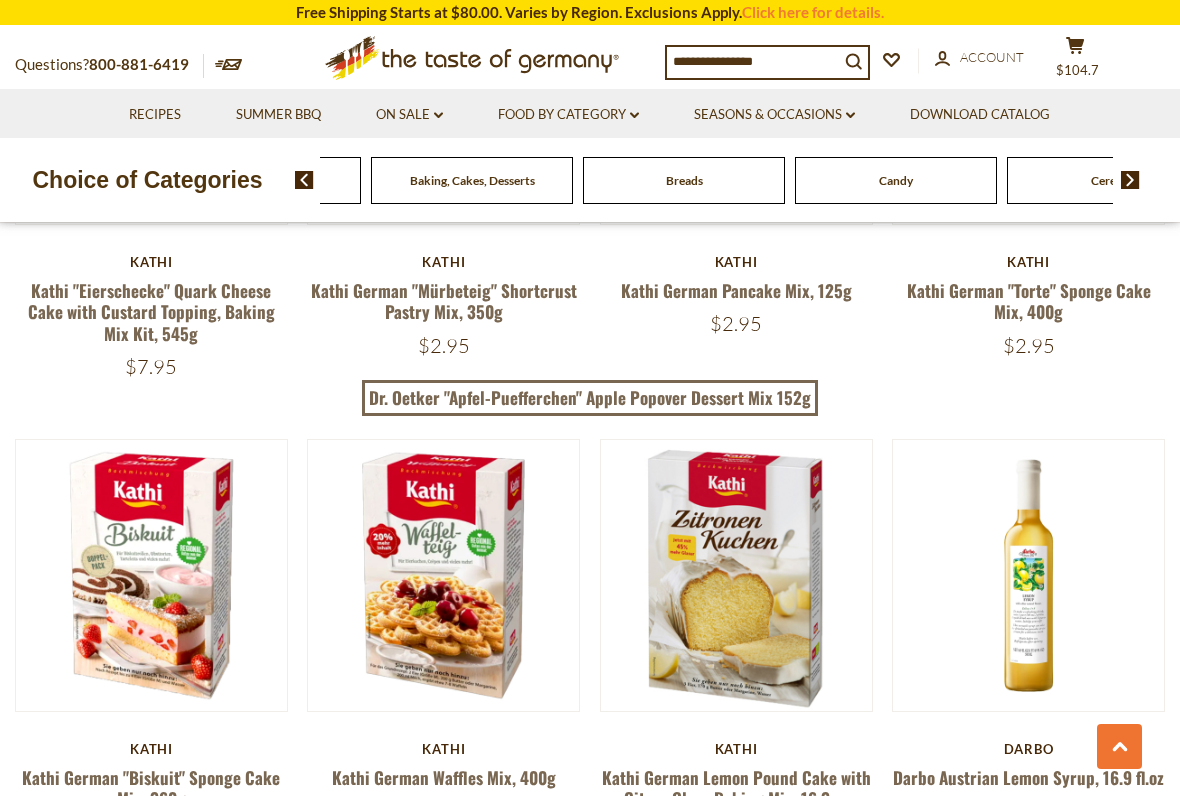 click on "Beverages" at bounding box center [260, 180] 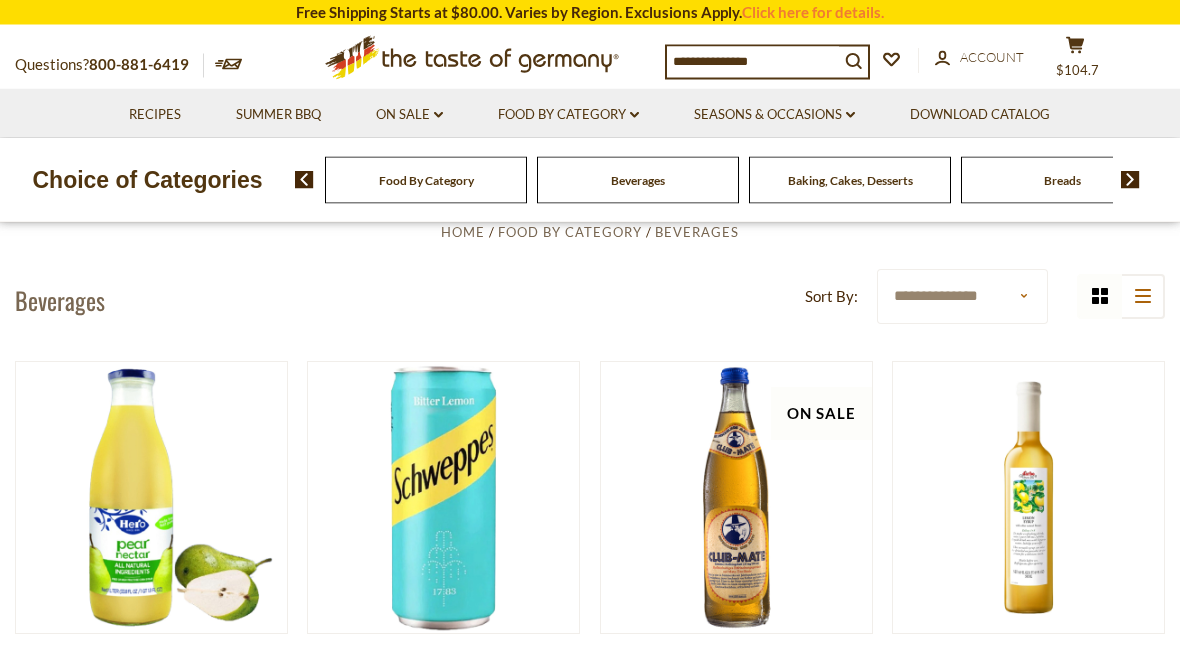 scroll, scrollTop: 376, scrollLeft: 0, axis: vertical 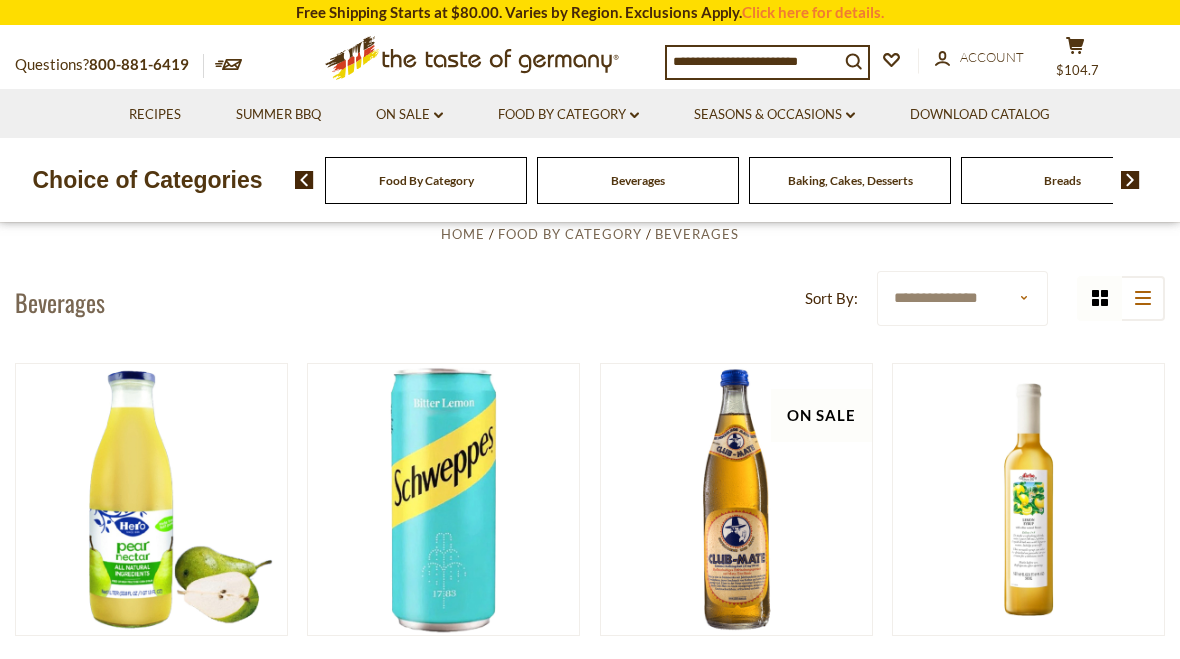 click on "Beverages" at bounding box center (426, 180) 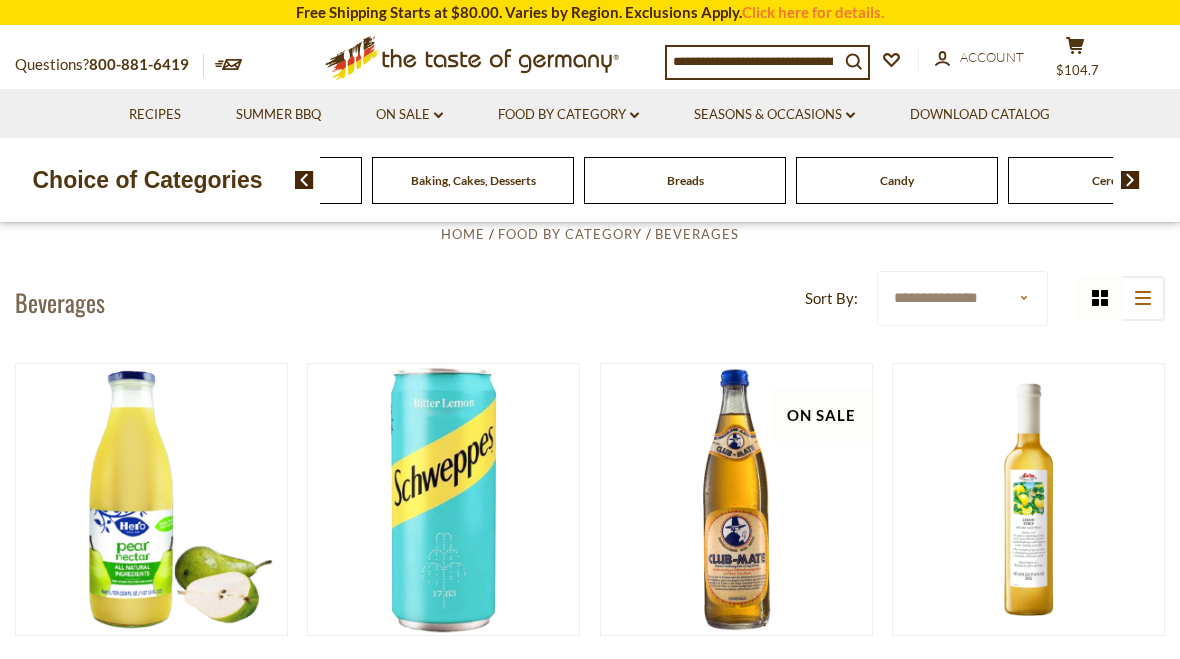 click on "Cookies" at bounding box center (49, 180) 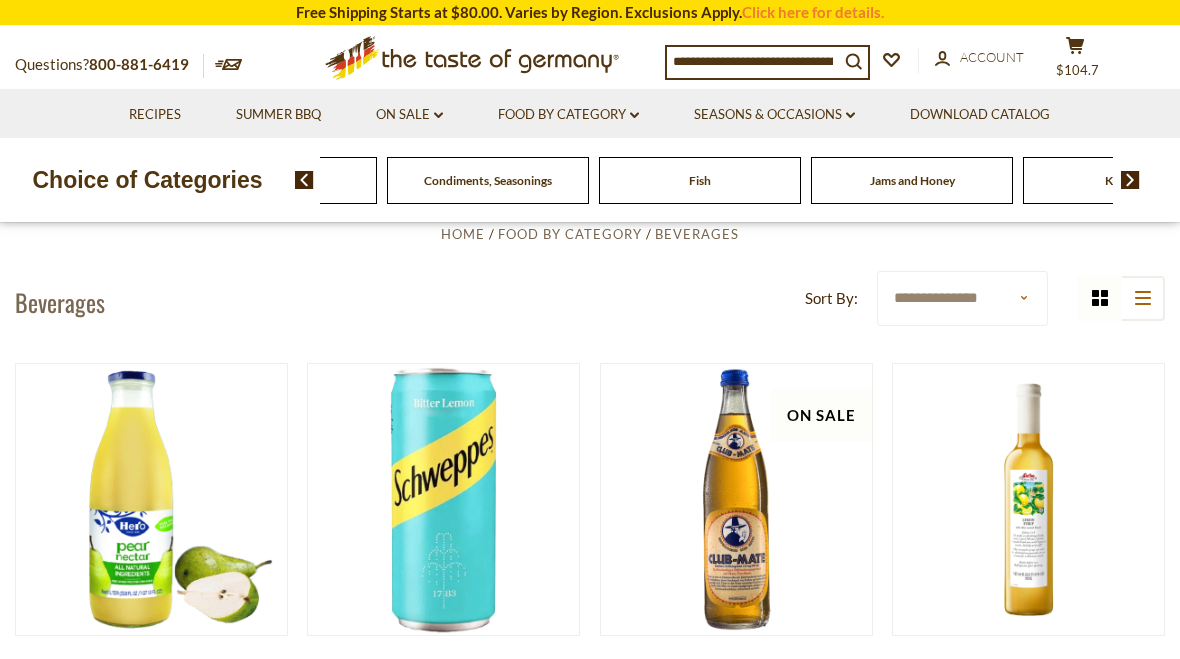 click on "Condiments, Seasonings" at bounding box center [488, 180] 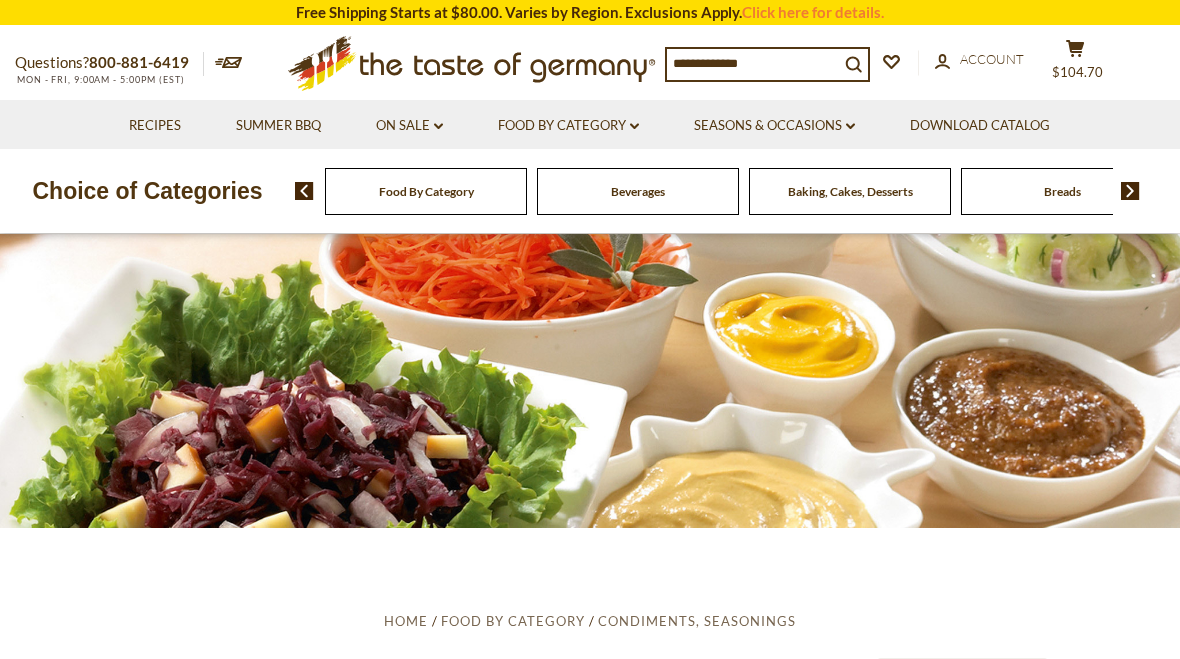 scroll, scrollTop: 0, scrollLeft: 0, axis: both 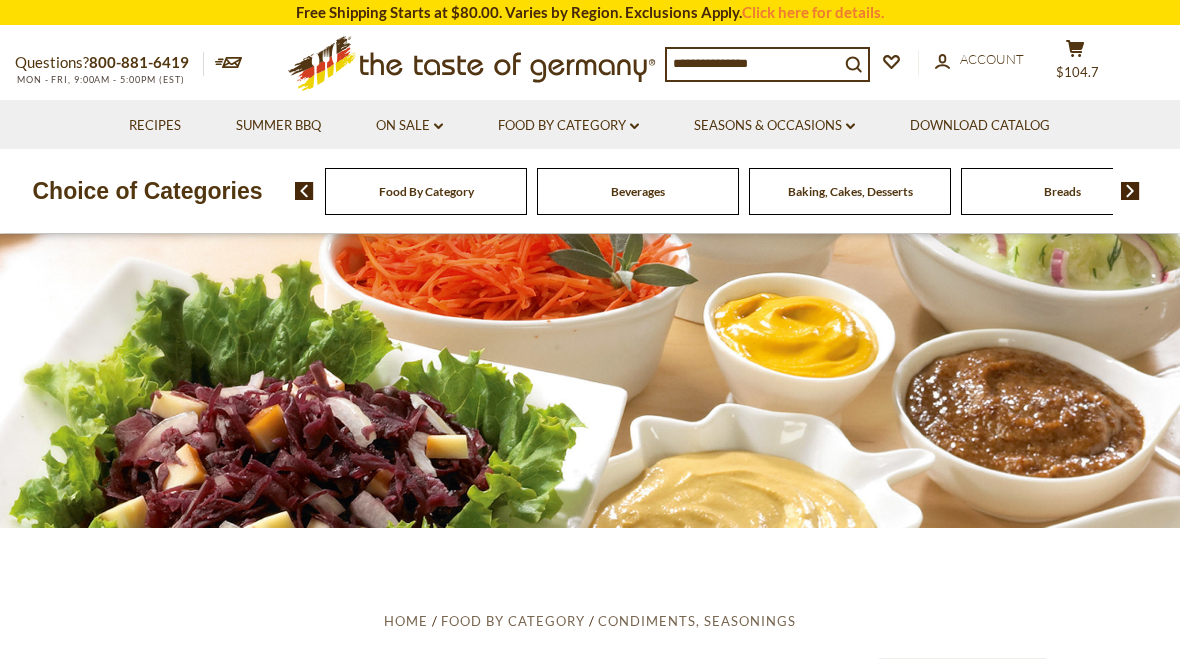 click at bounding box center [1130, 191] 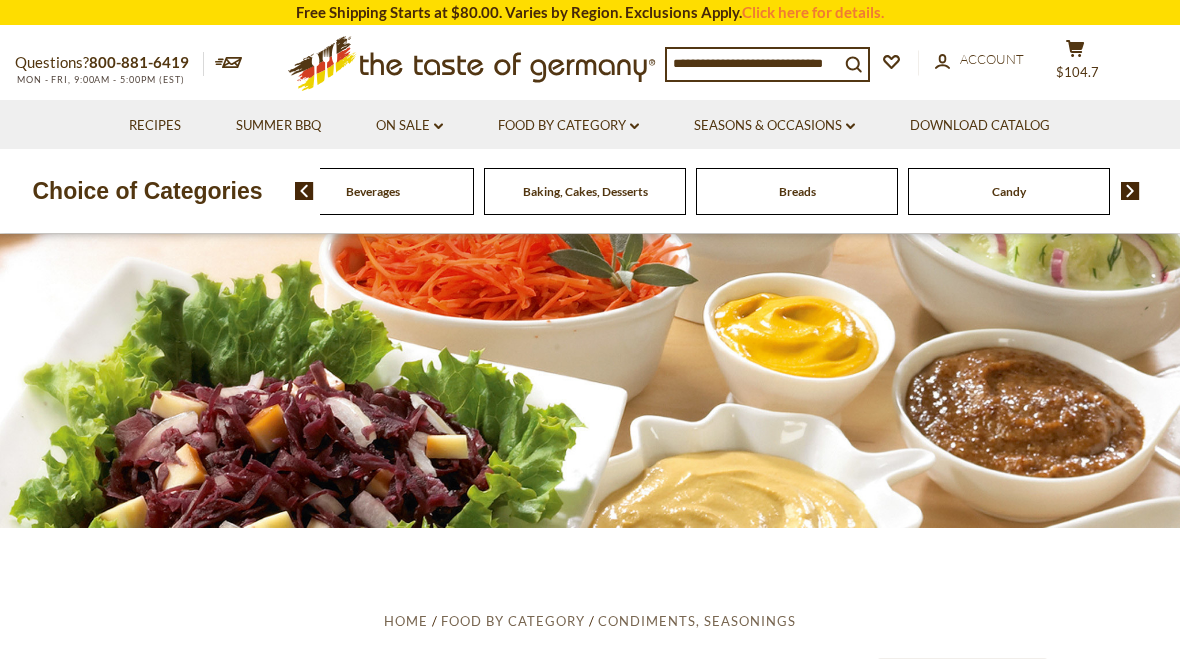 click at bounding box center (1130, 191) 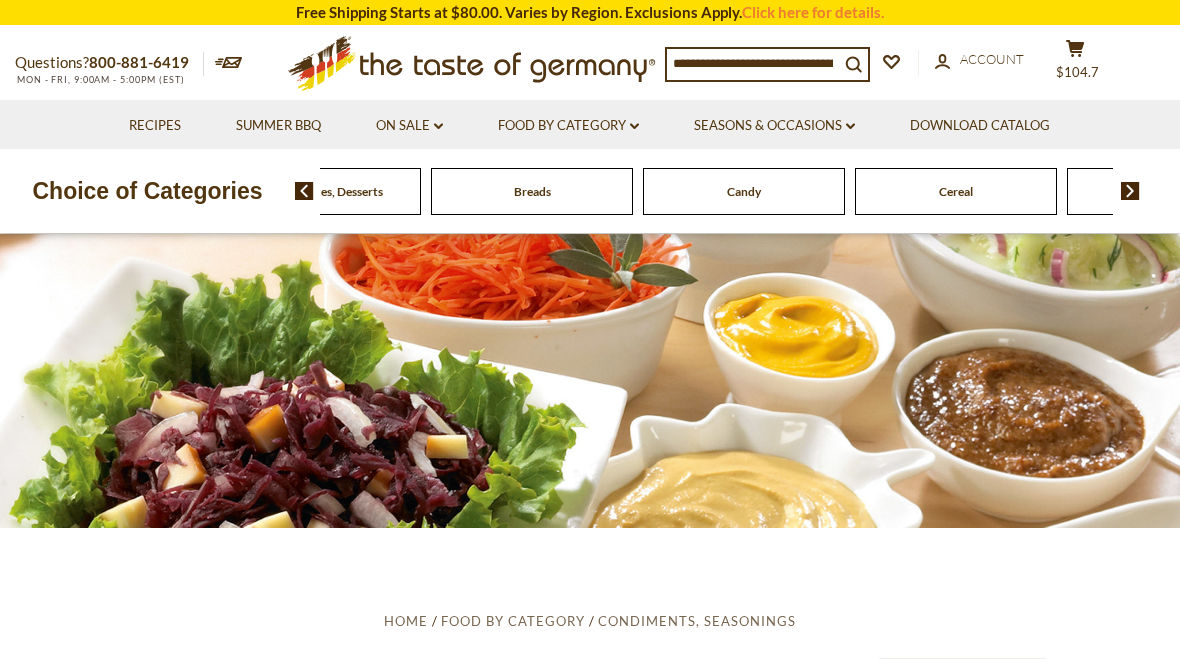 click at bounding box center (1130, 191) 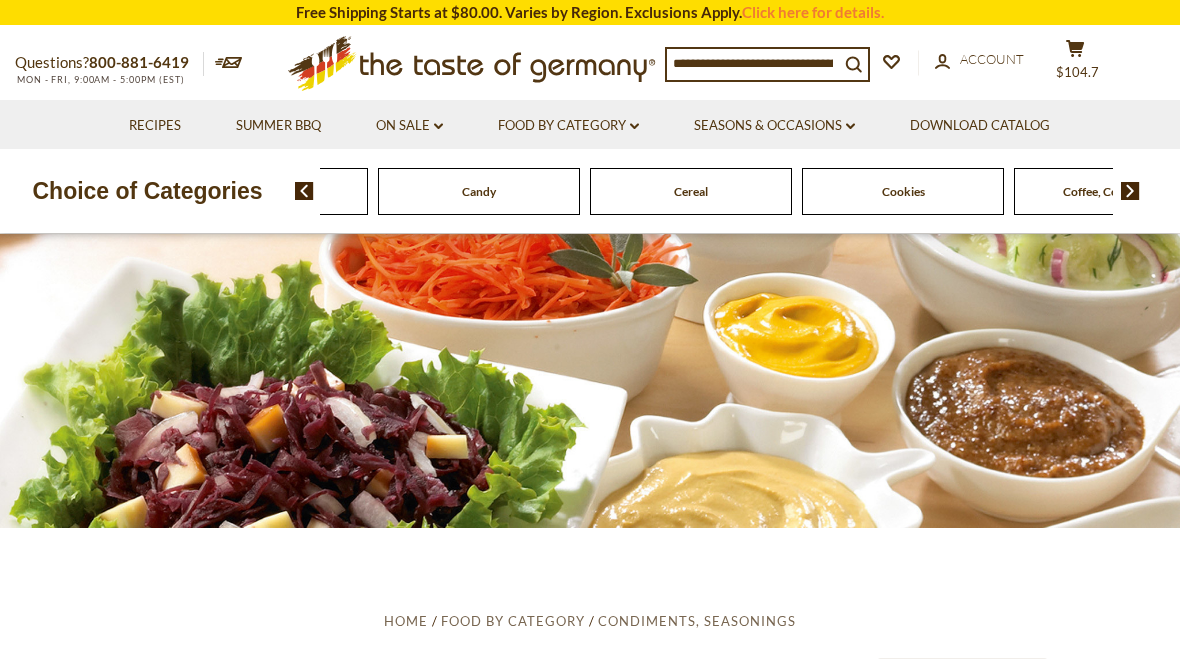 click at bounding box center [1130, 191] 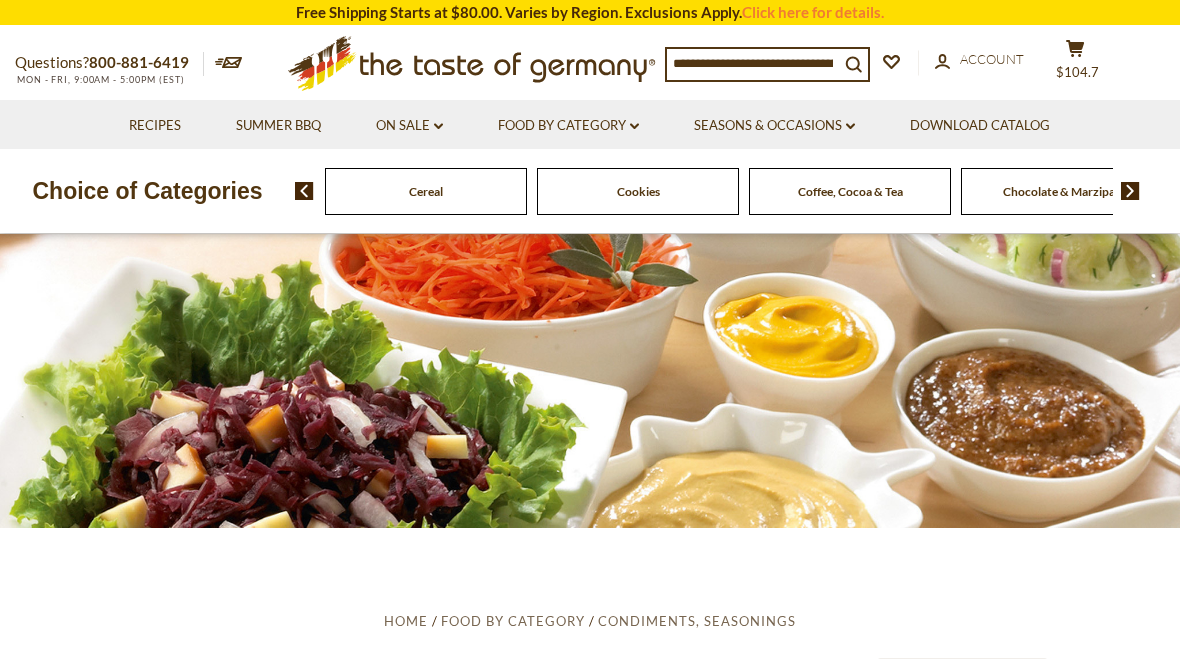 click at bounding box center (1130, 191) 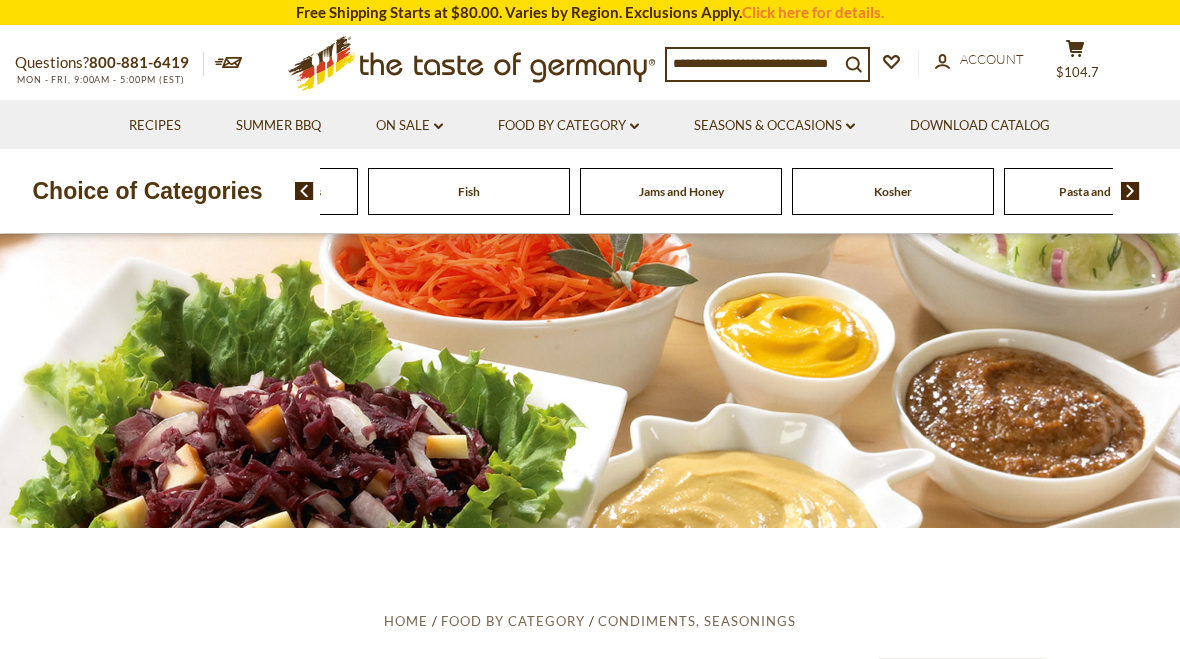 click on "Food By Category
Beverages
Baking, Cakes, Desserts
Breads
Candy
Cereal
Cookies
Coffee, Cocoa & Tea
Chocolate & Marzipan
Cheese & Dairy
Fish" at bounding box center [45, 191] 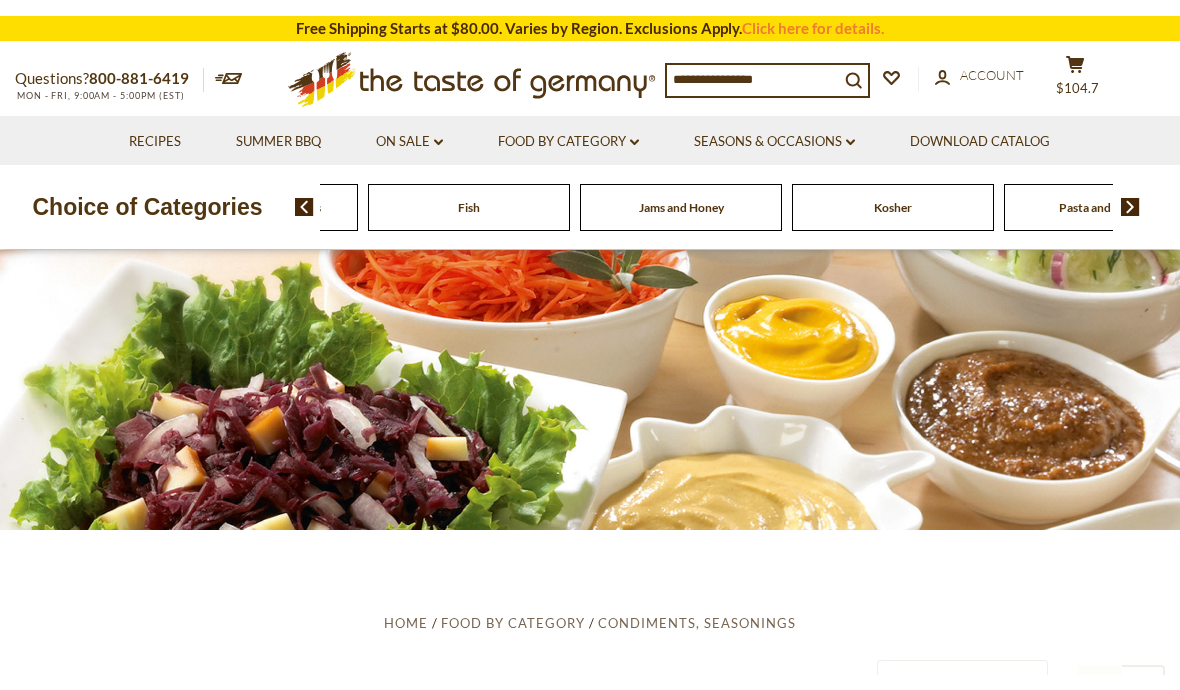 scroll, scrollTop: 0, scrollLeft: 0, axis: both 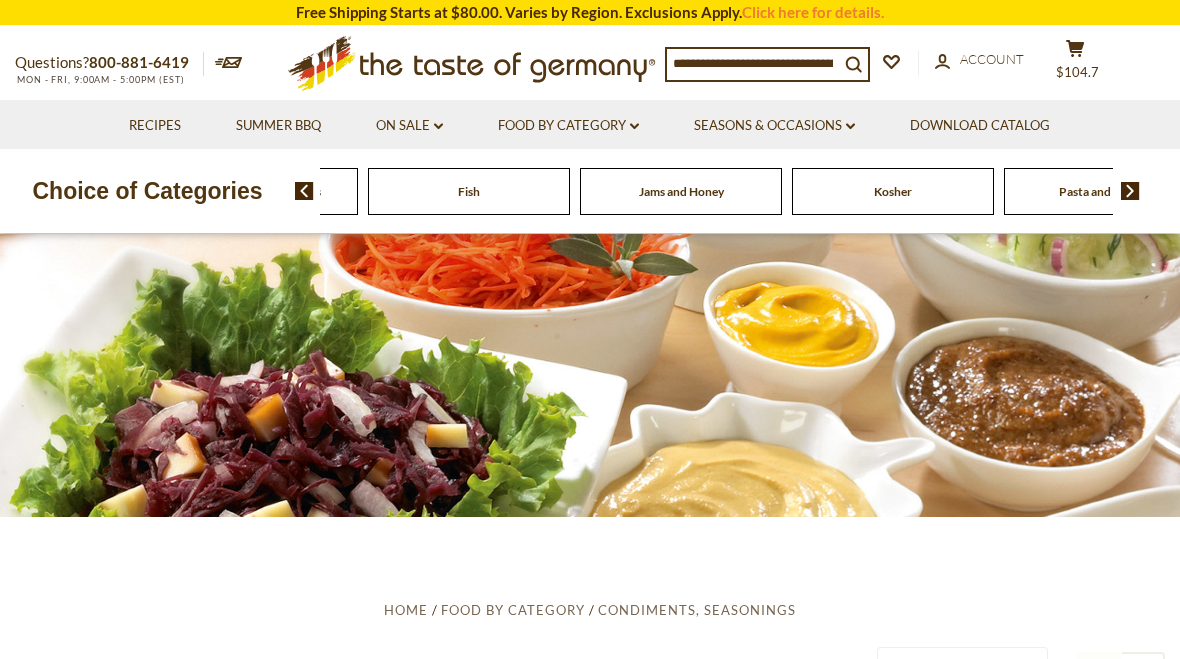 click at bounding box center [753, 63] 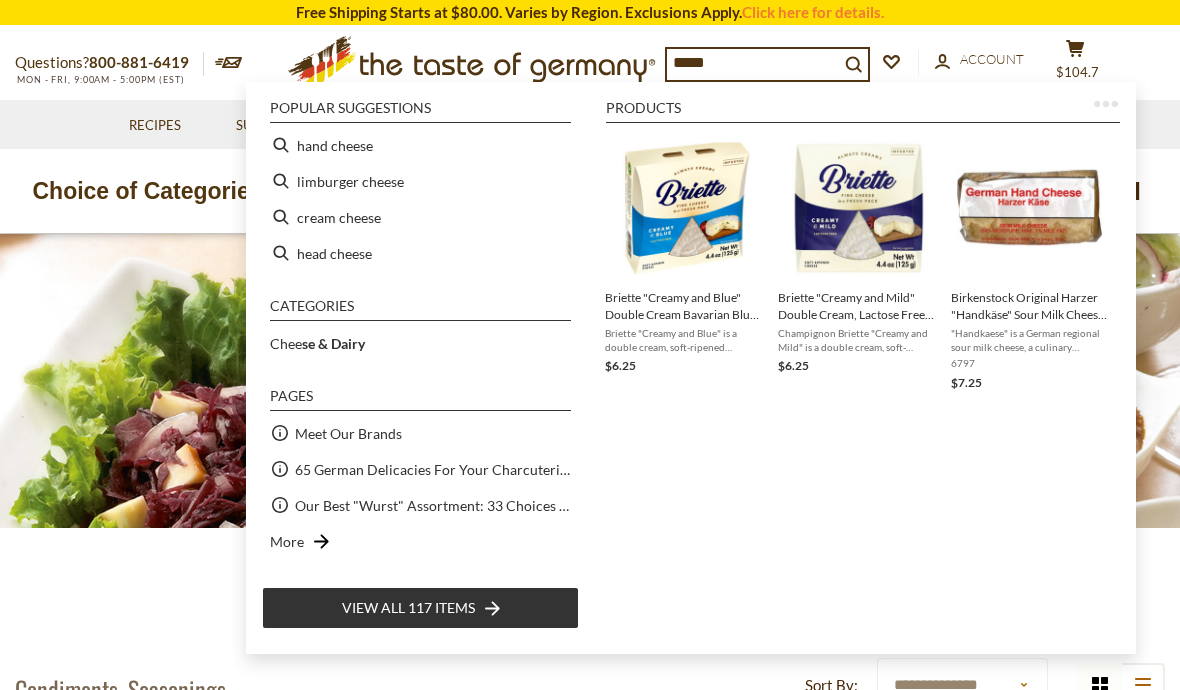 type on "******" 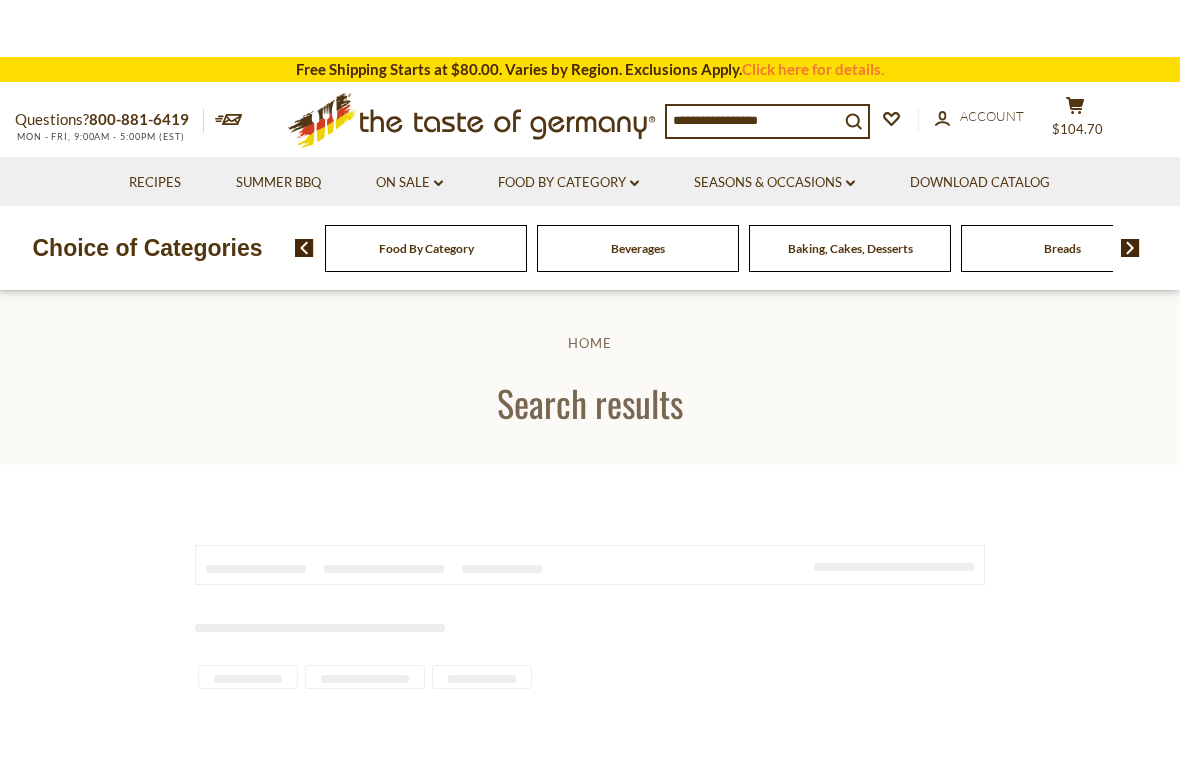 scroll, scrollTop: 0, scrollLeft: 0, axis: both 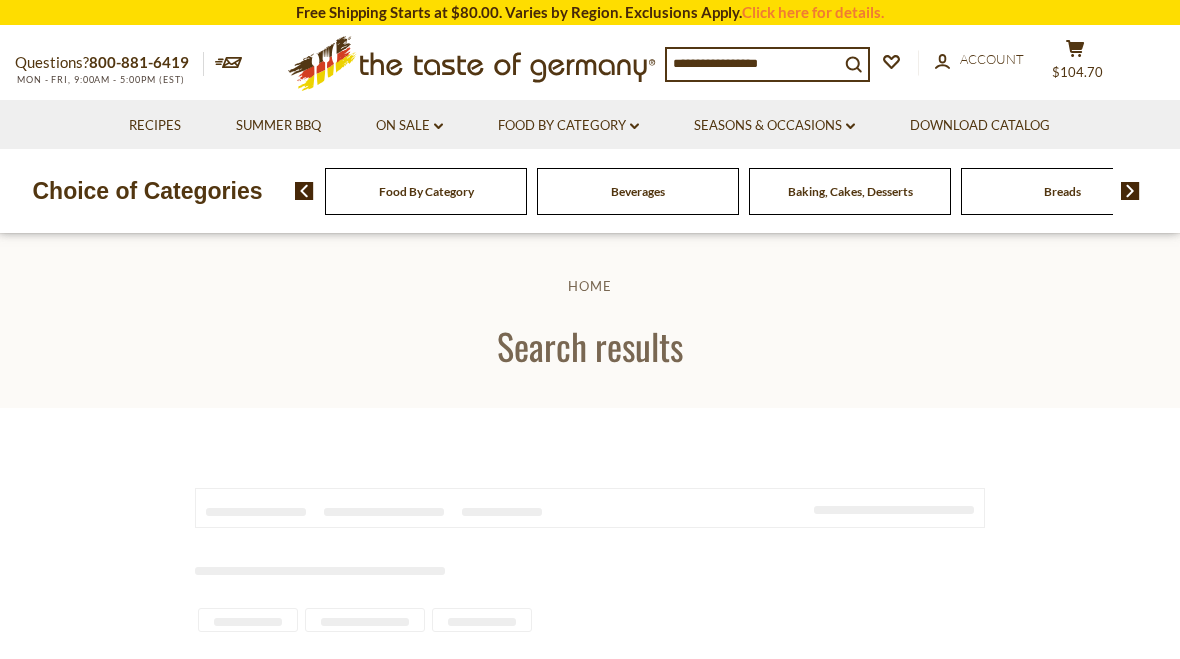 type on "******" 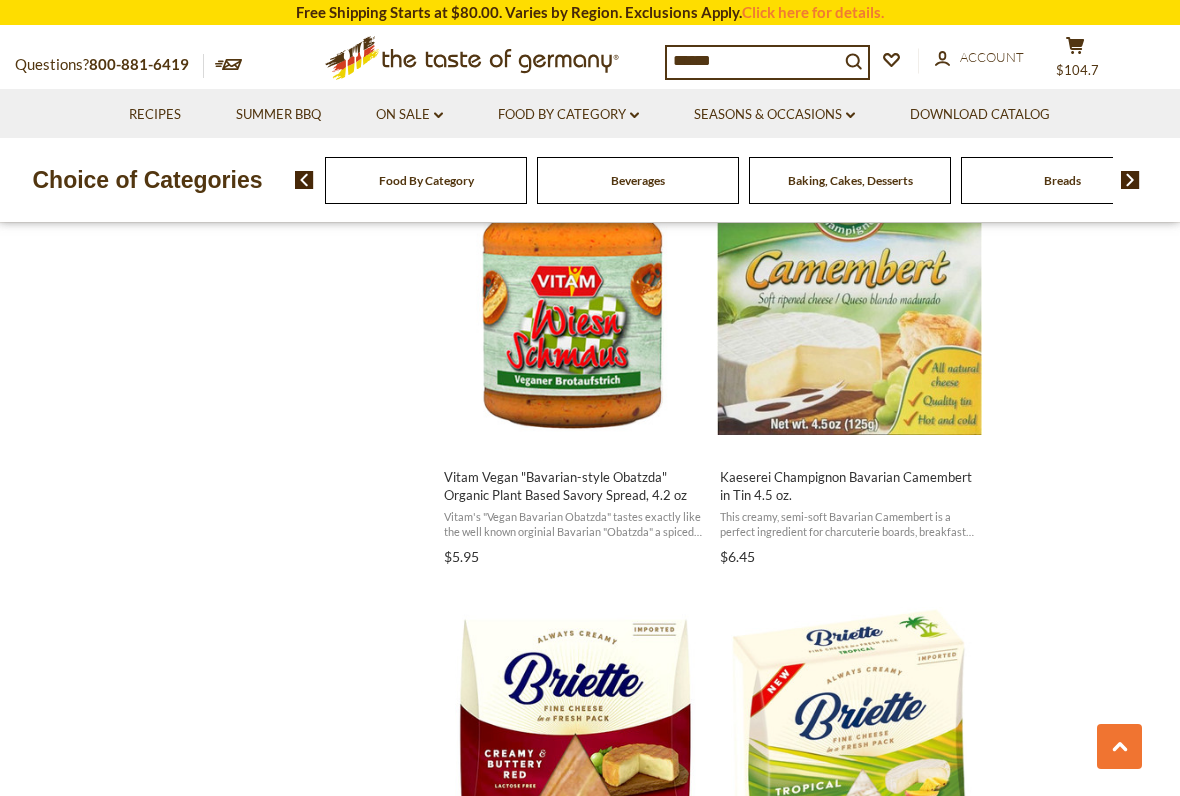 scroll, scrollTop: 2630, scrollLeft: 0, axis: vertical 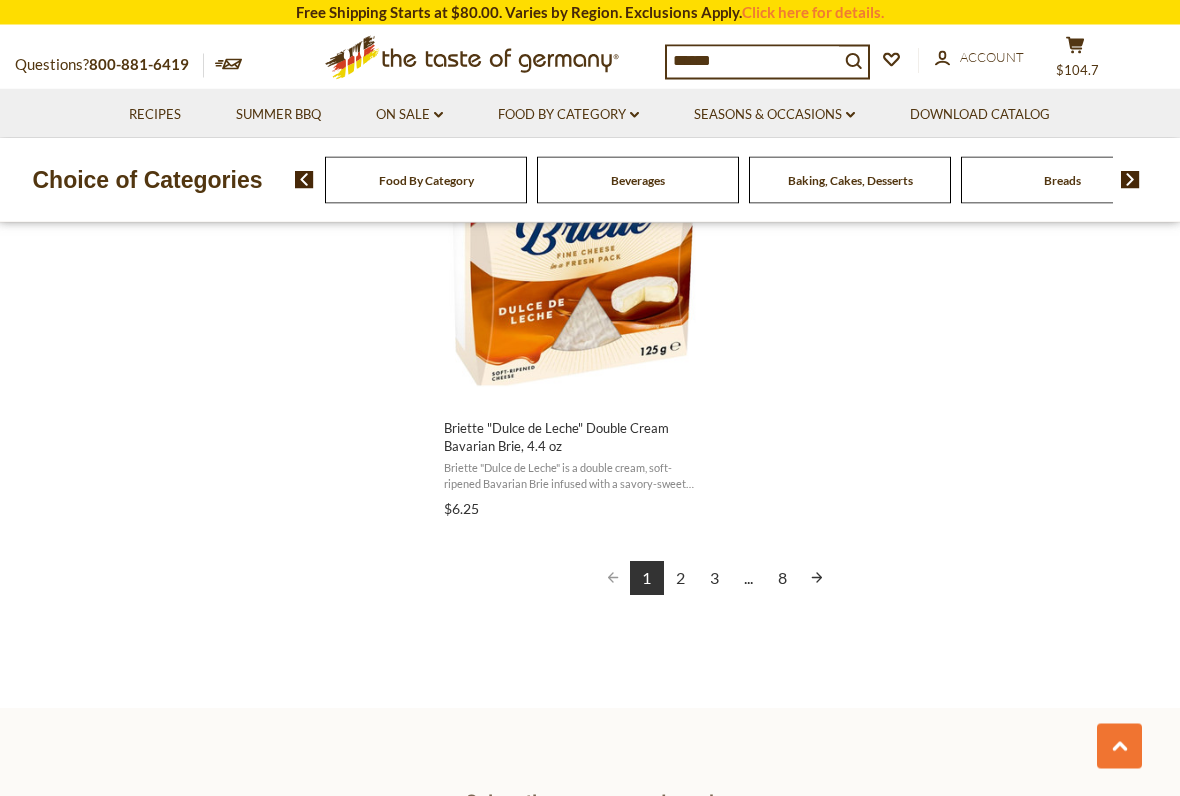 click at bounding box center [817, 579] 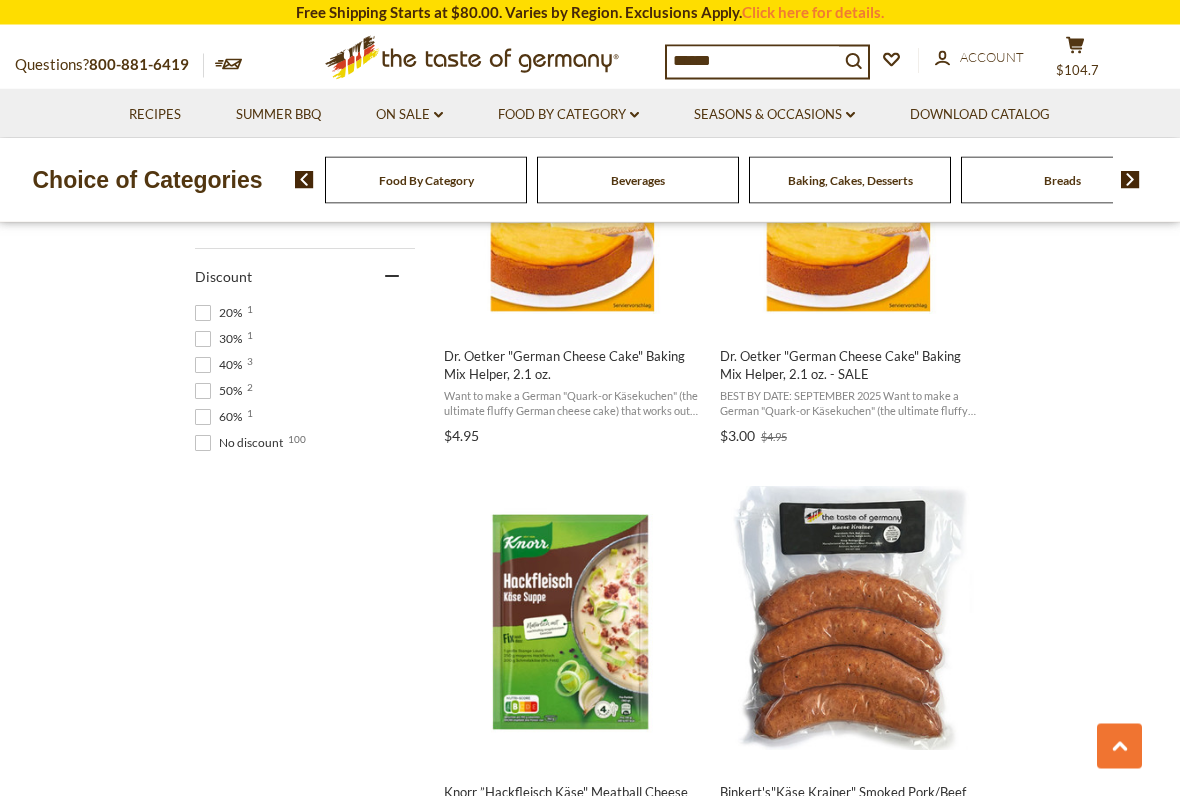 scroll, scrollTop: 1439, scrollLeft: 0, axis: vertical 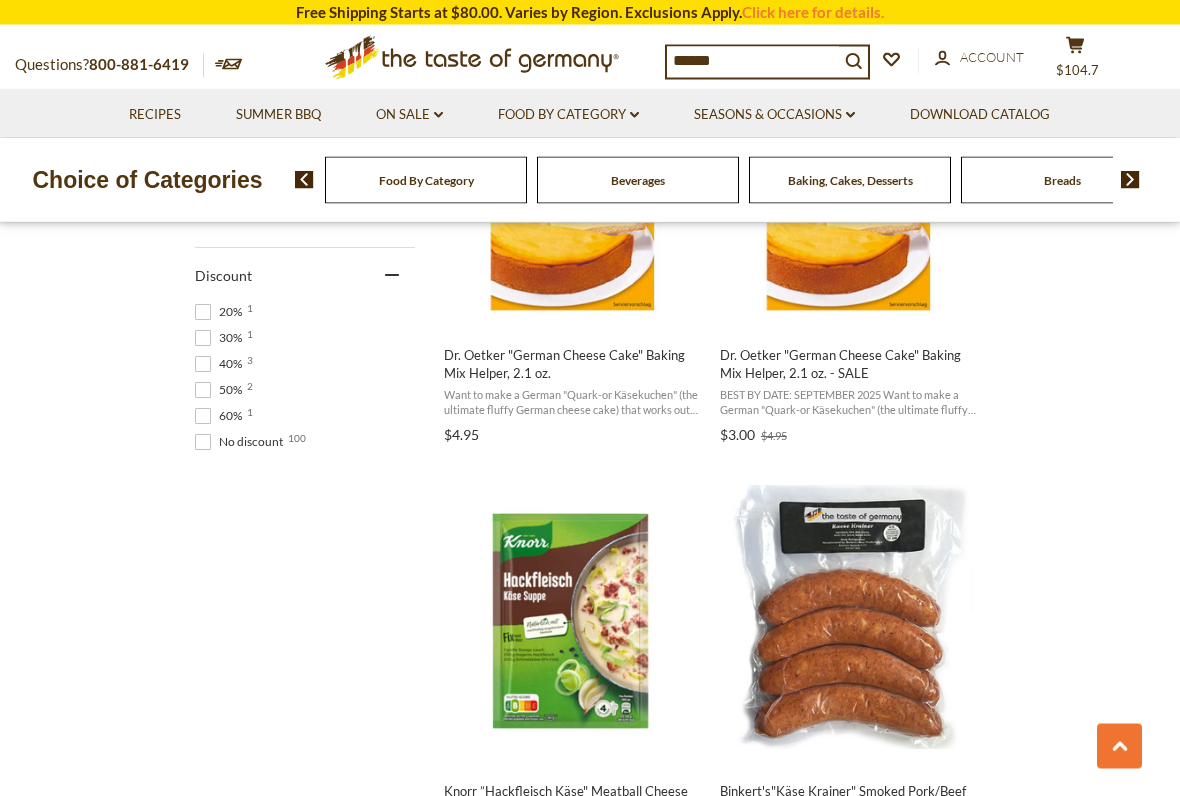 click on "Add to cart" at bounding box center [572, 310] 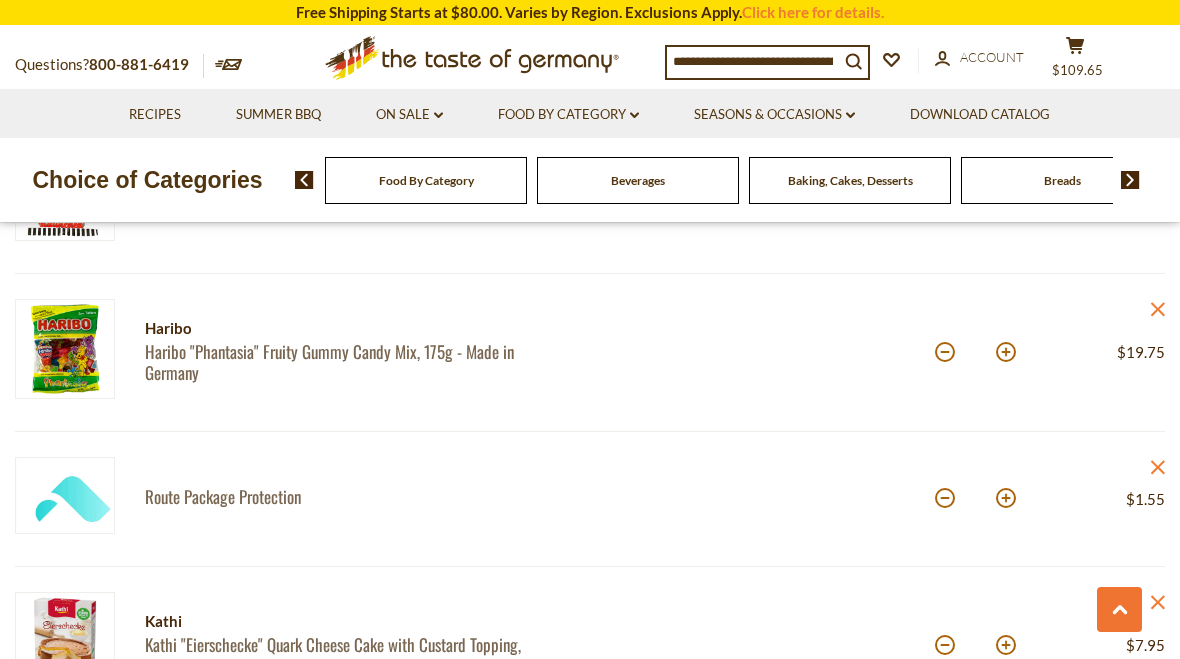 scroll, scrollTop: 986, scrollLeft: 0, axis: vertical 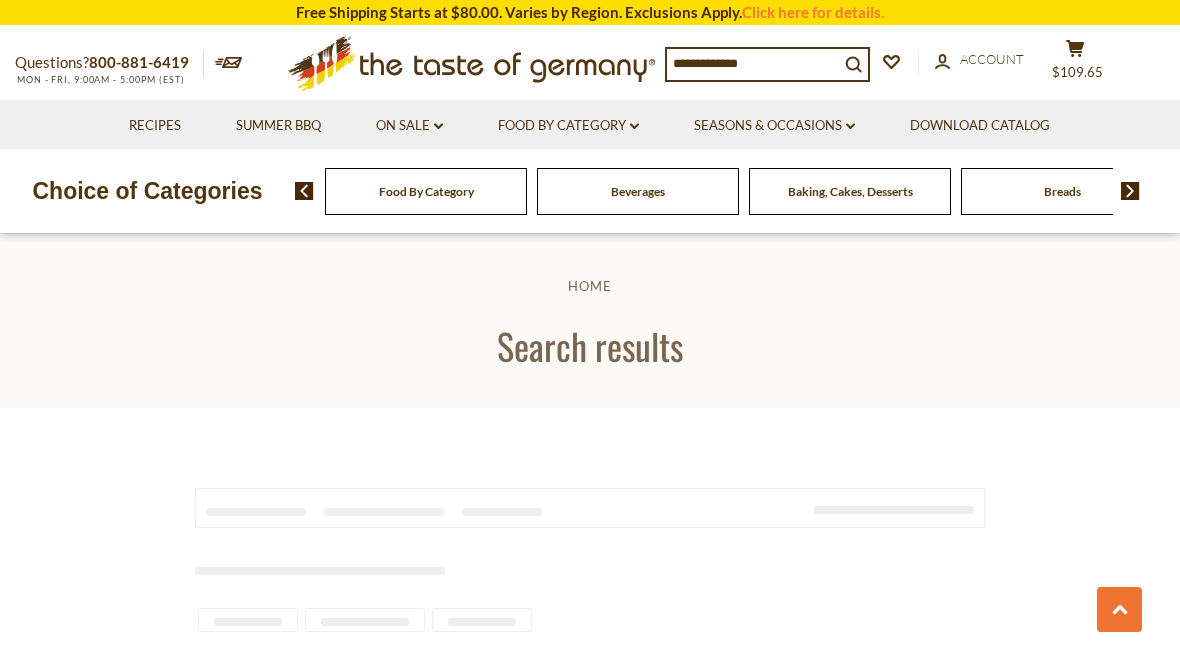 type on "******" 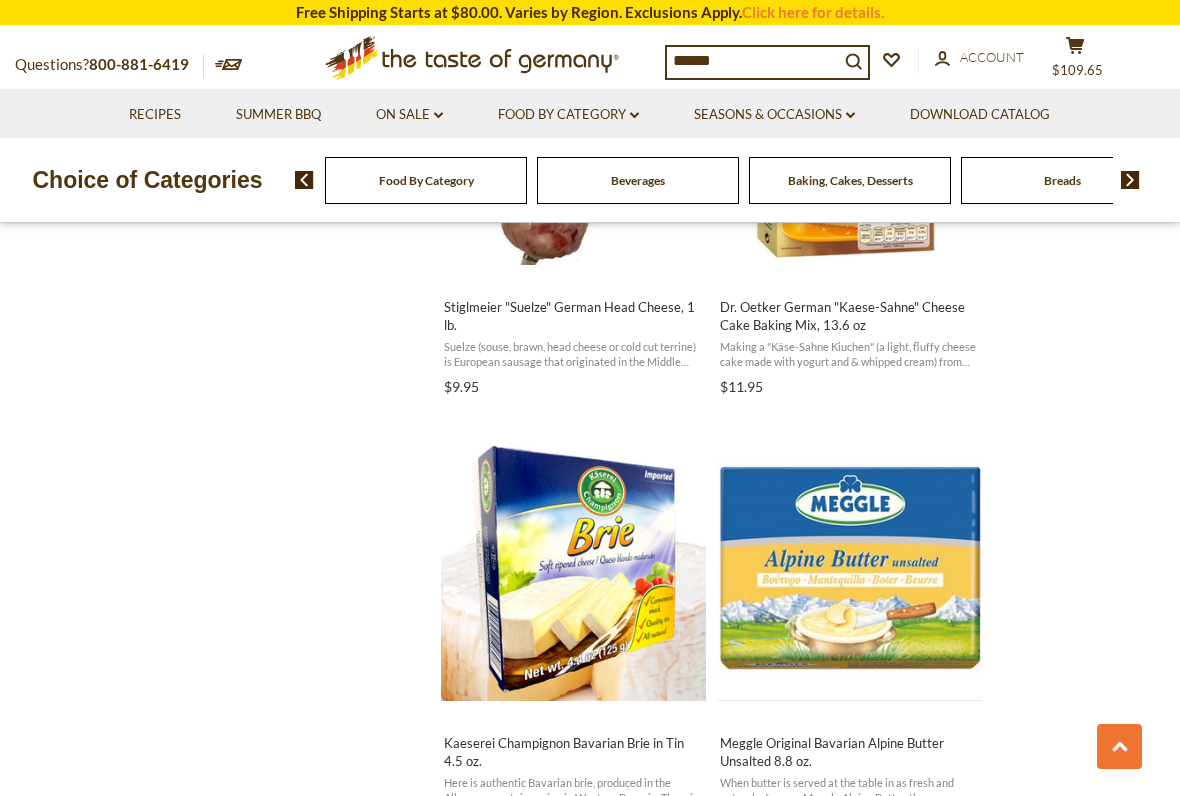 scroll, scrollTop: 2823, scrollLeft: 0, axis: vertical 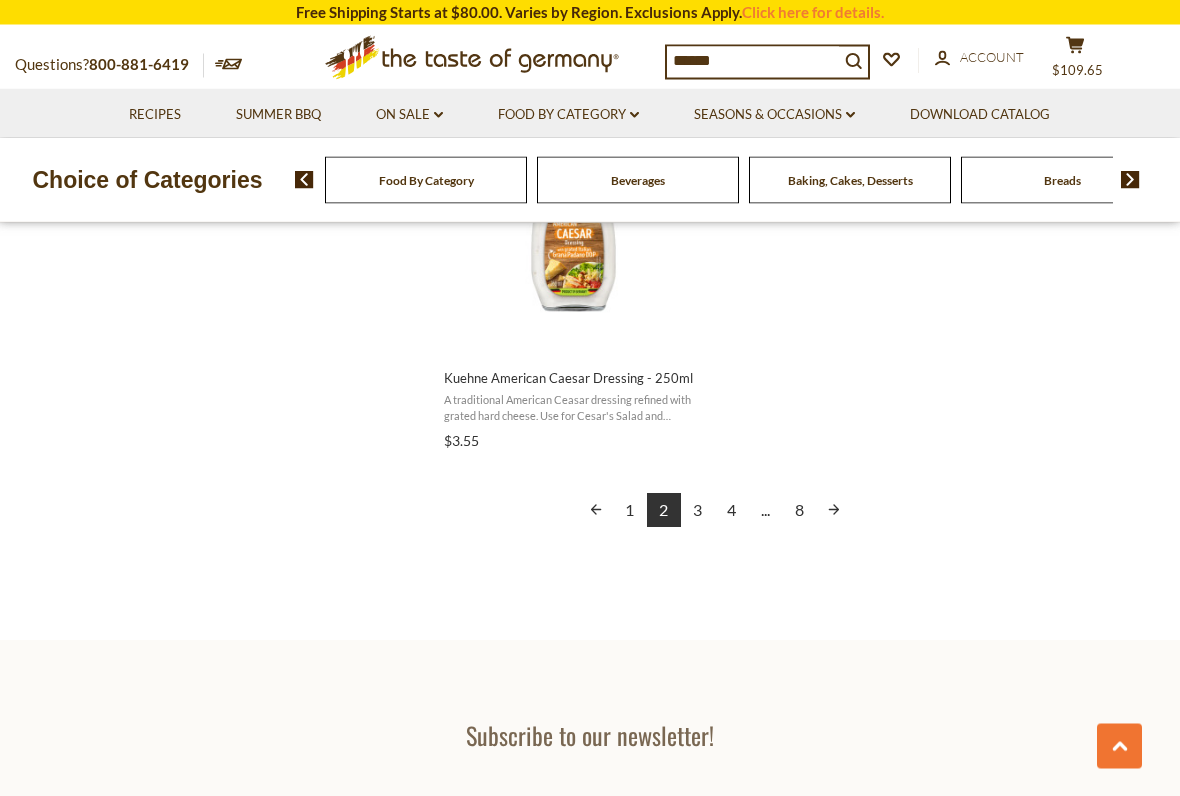 click at bounding box center (834, 511) 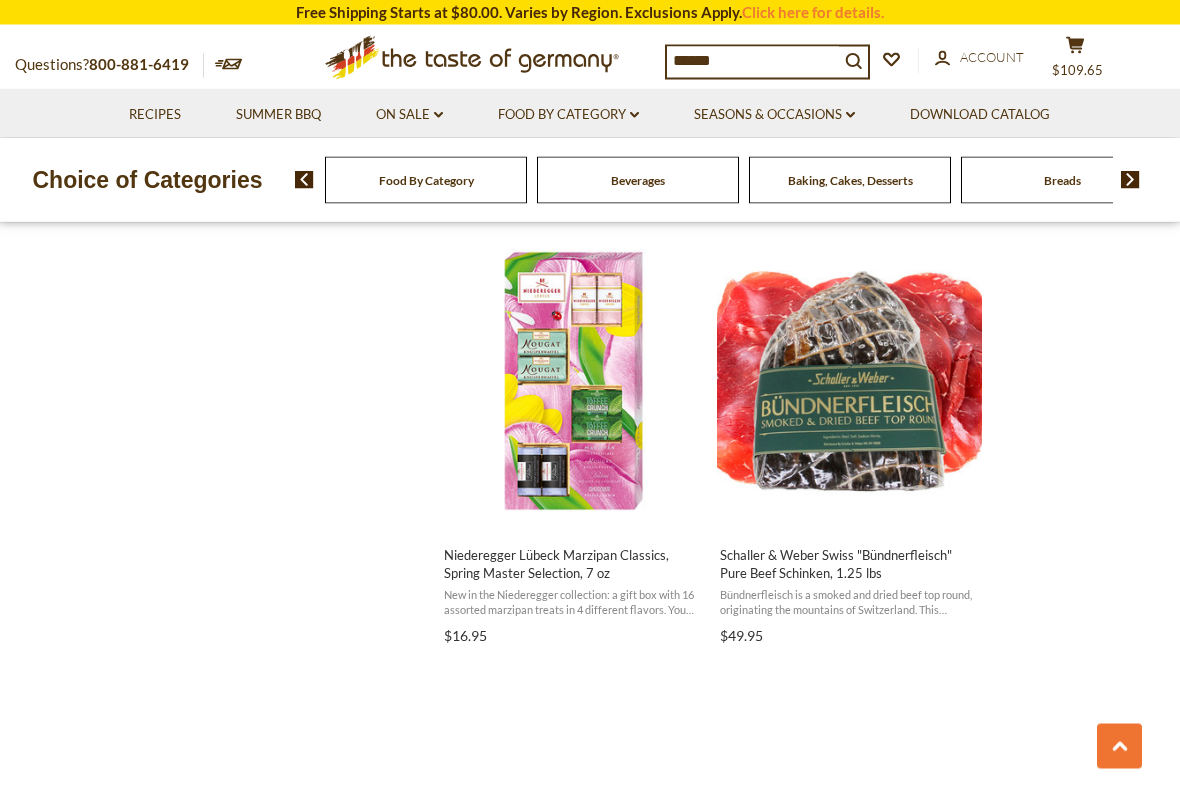 scroll, scrollTop: 3002, scrollLeft: 0, axis: vertical 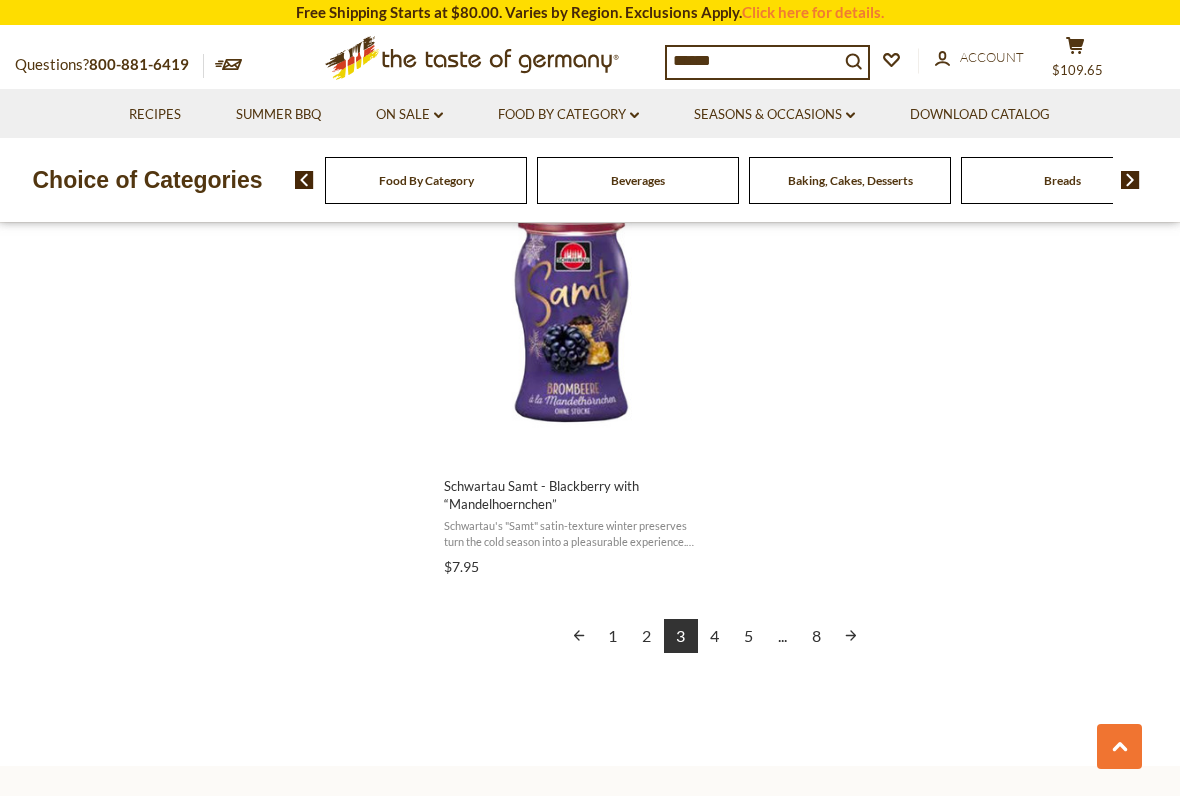 click on "2" at bounding box center (647, 636) 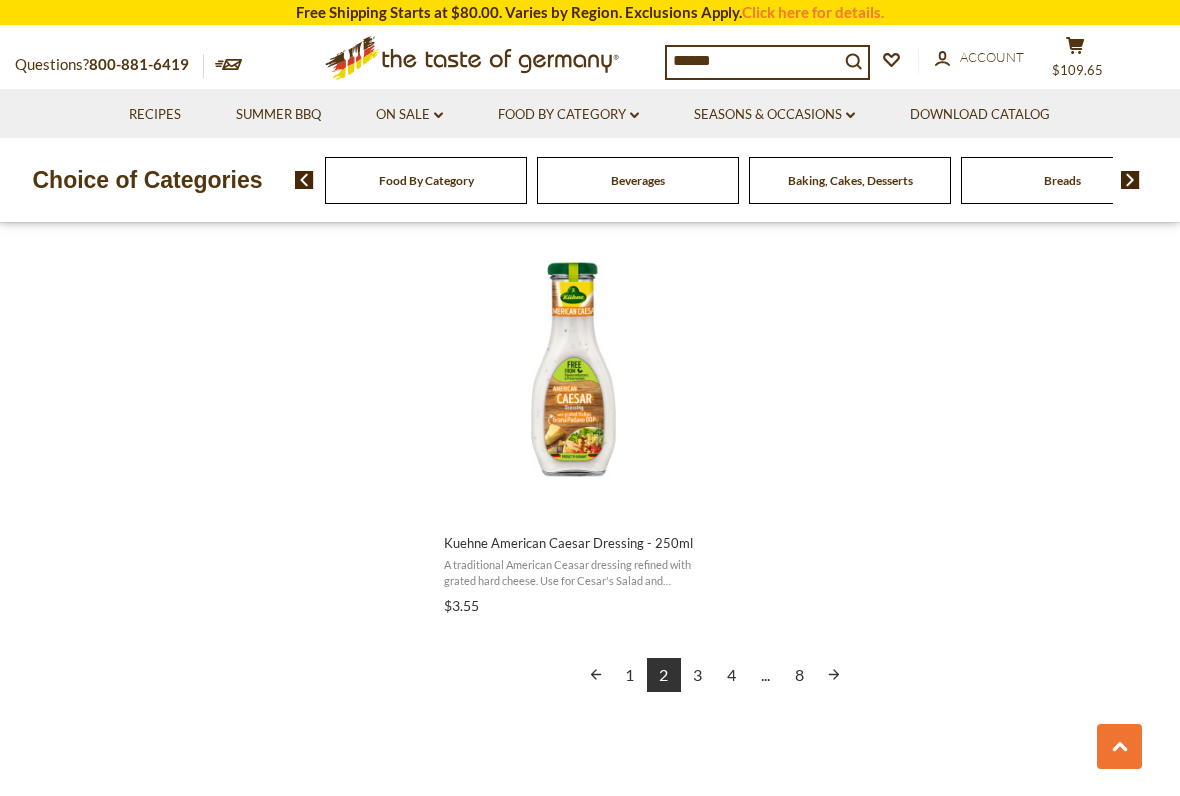 scroll, scrollTop: 3457, scrollLeft: 0, axis: vertical 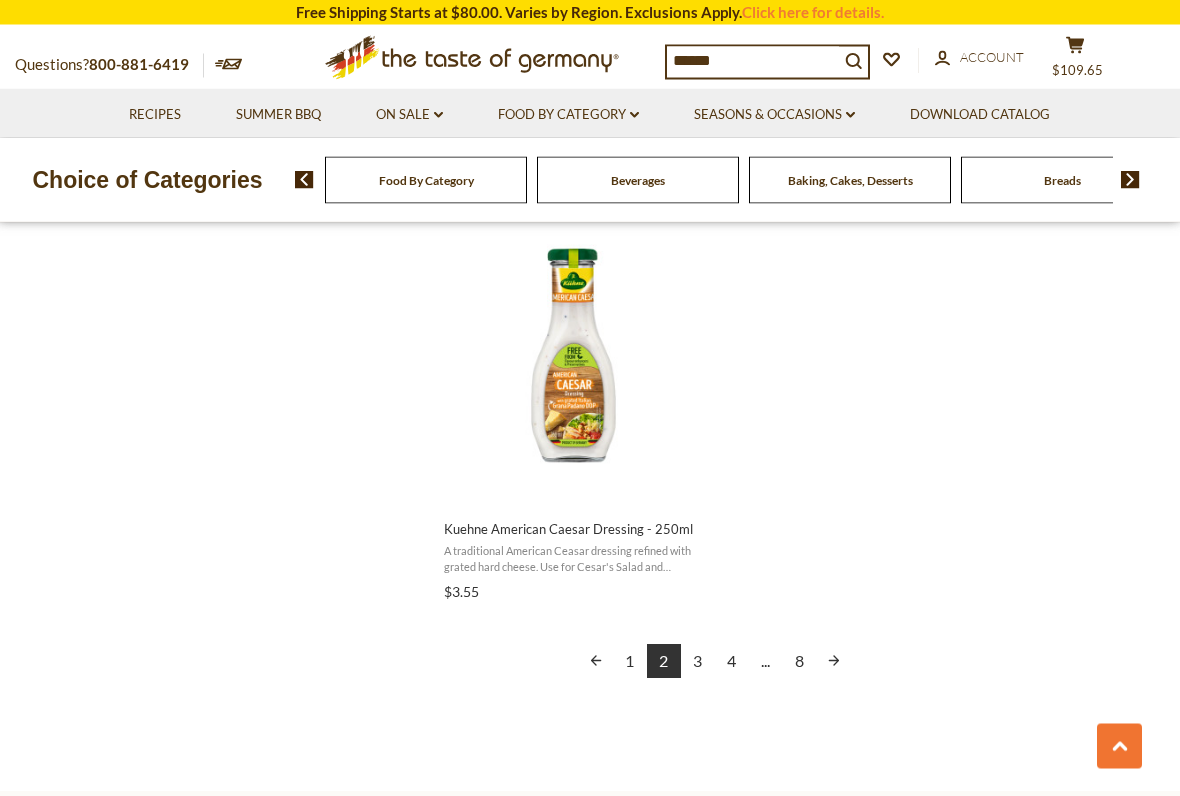 click on "1" at bounding box center (630, 662) 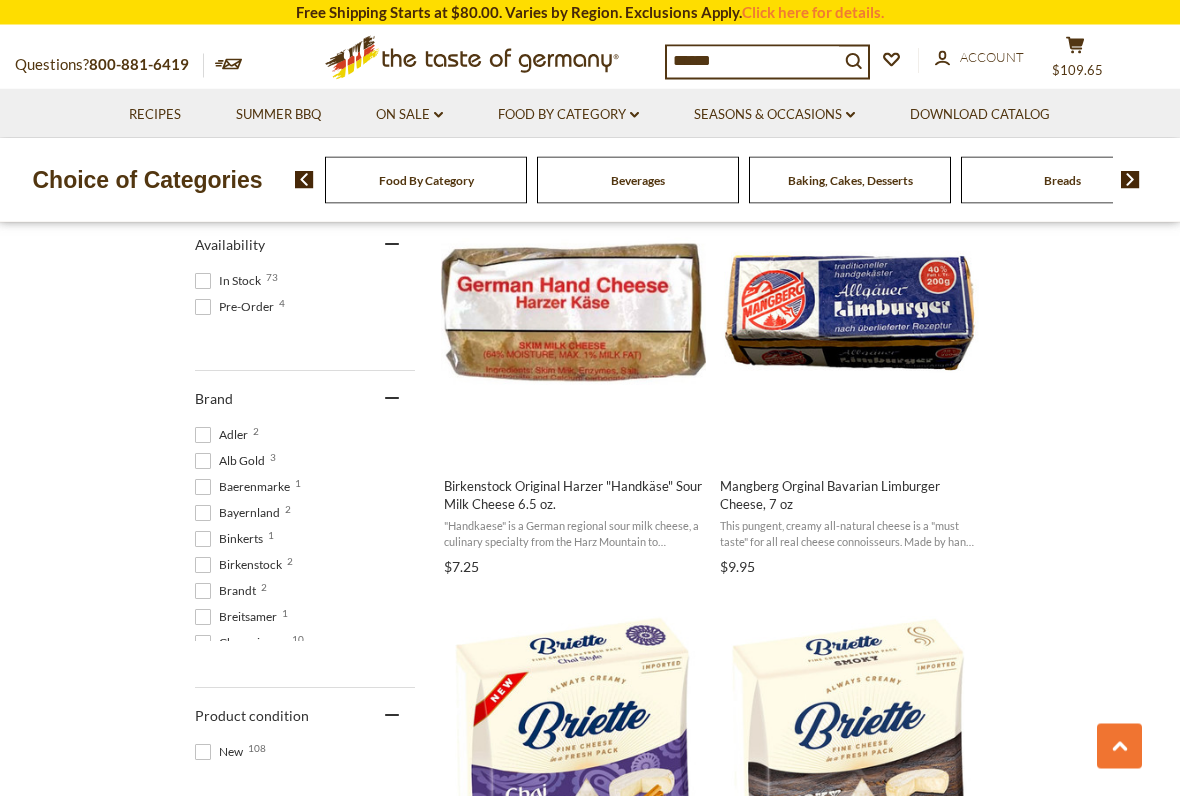 scroll, scrollTop: 886, scrollLeft: 0, axis: vertical 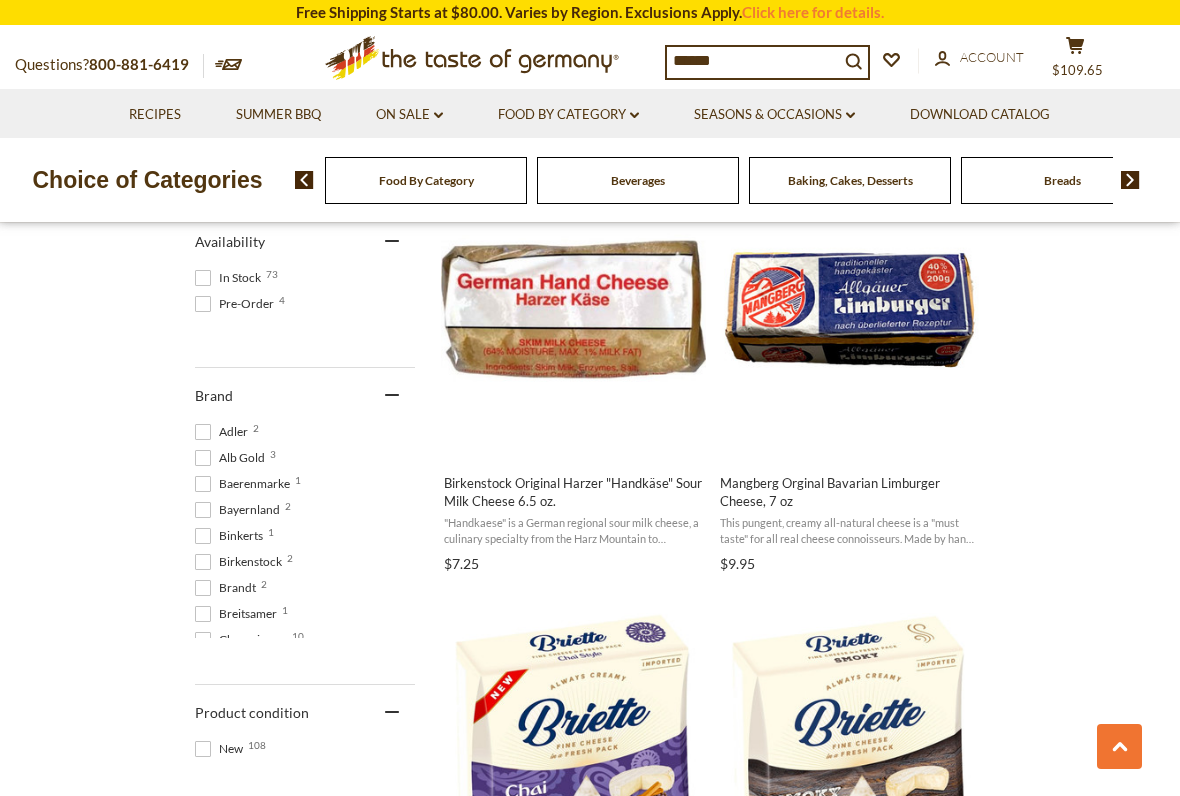 click on "View product" at bounding box center [848, 437] 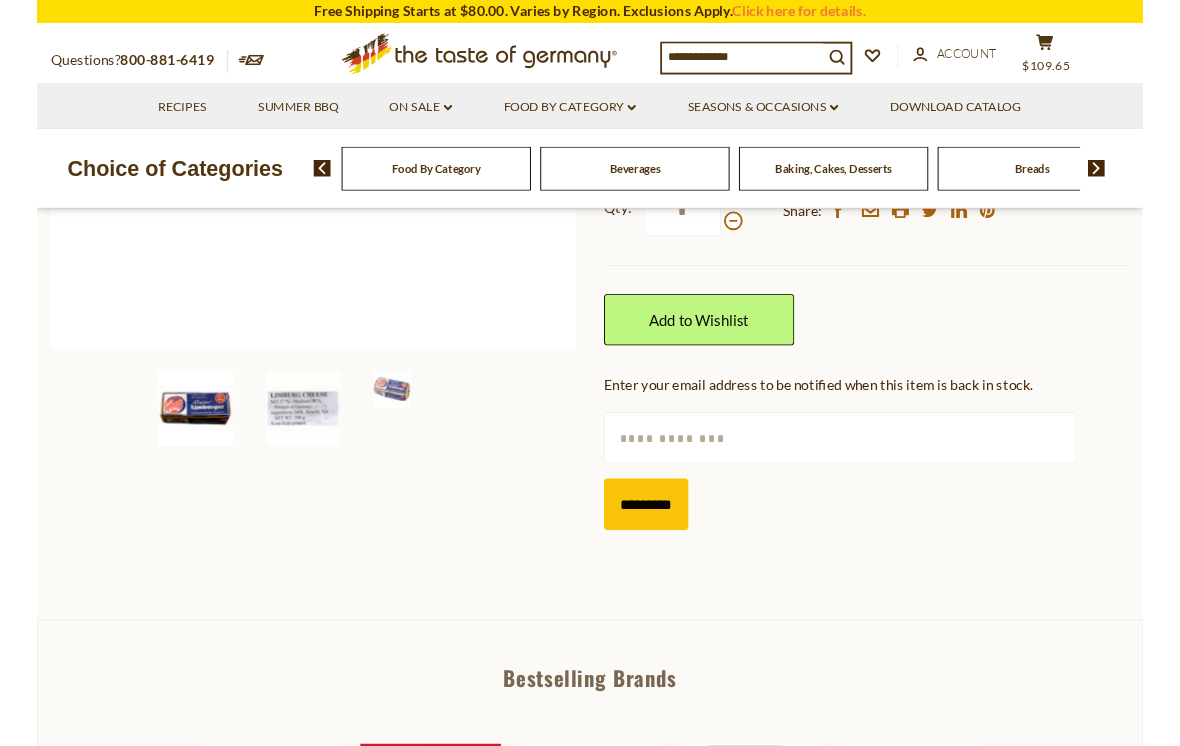scroll, scrollTop: 516, scrollLeft: 0, axis: vertical 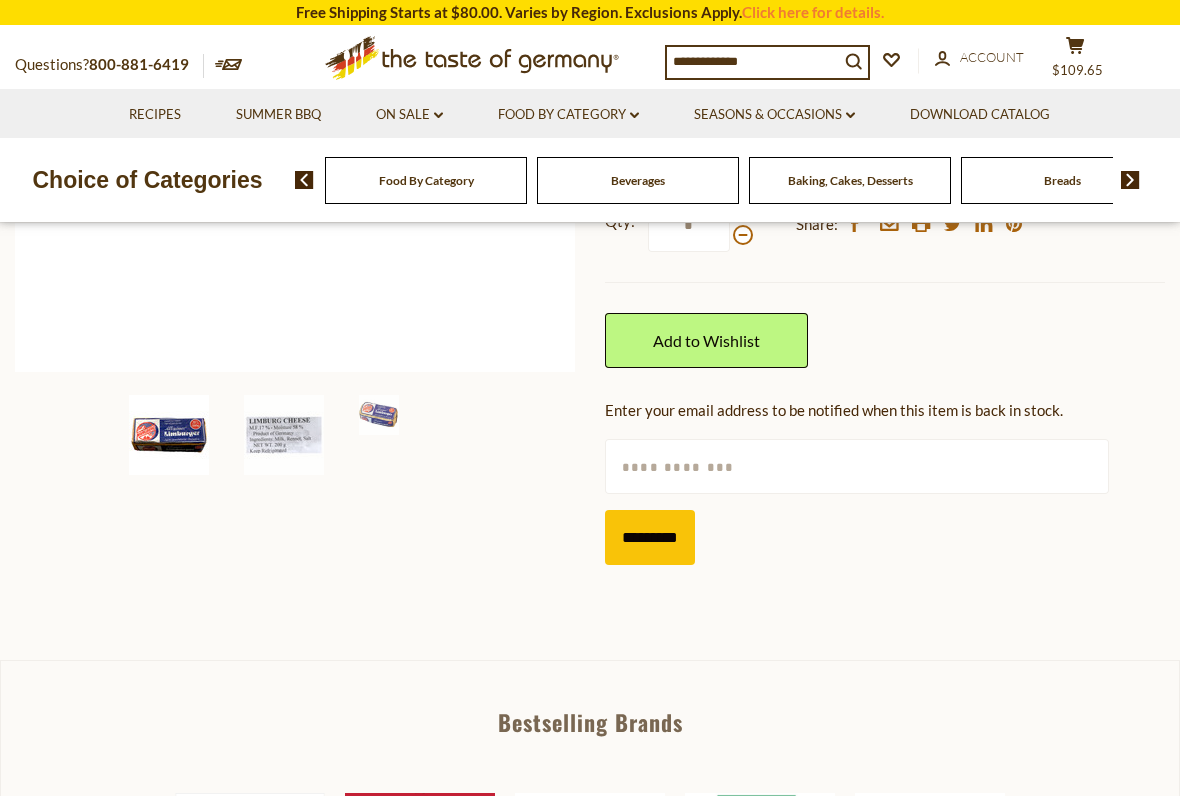 click at bounding box center (857, 466) 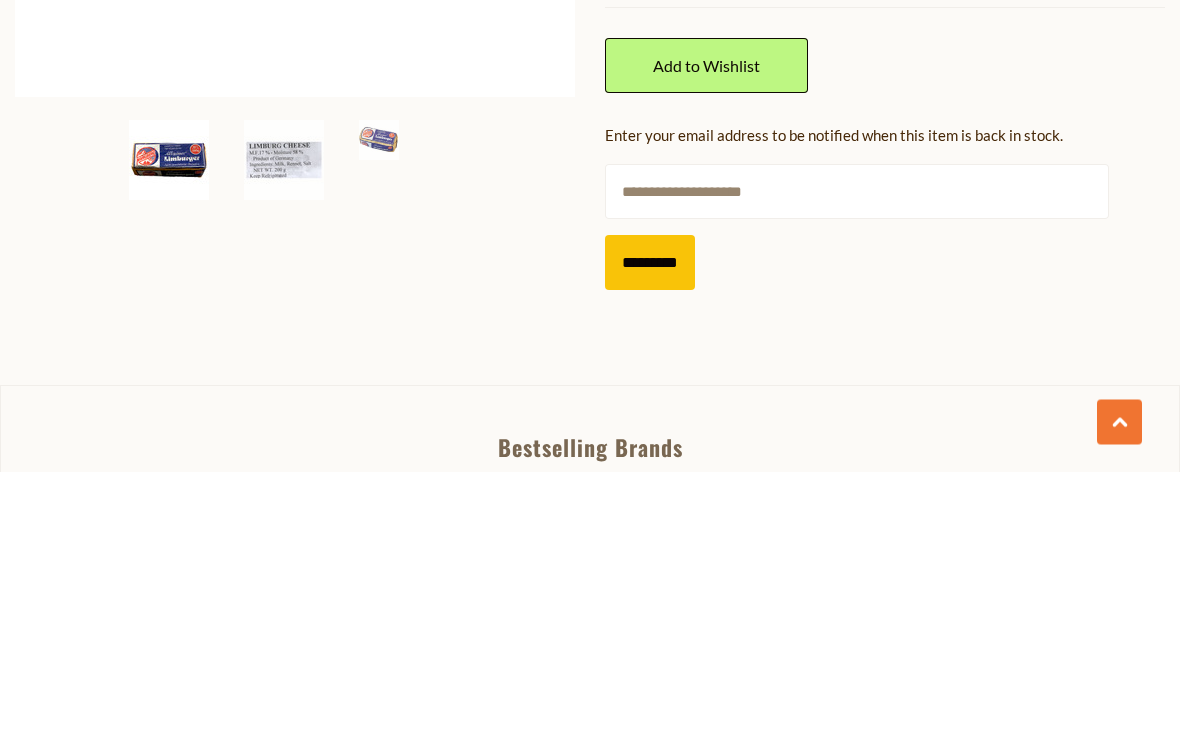 type on "**********" 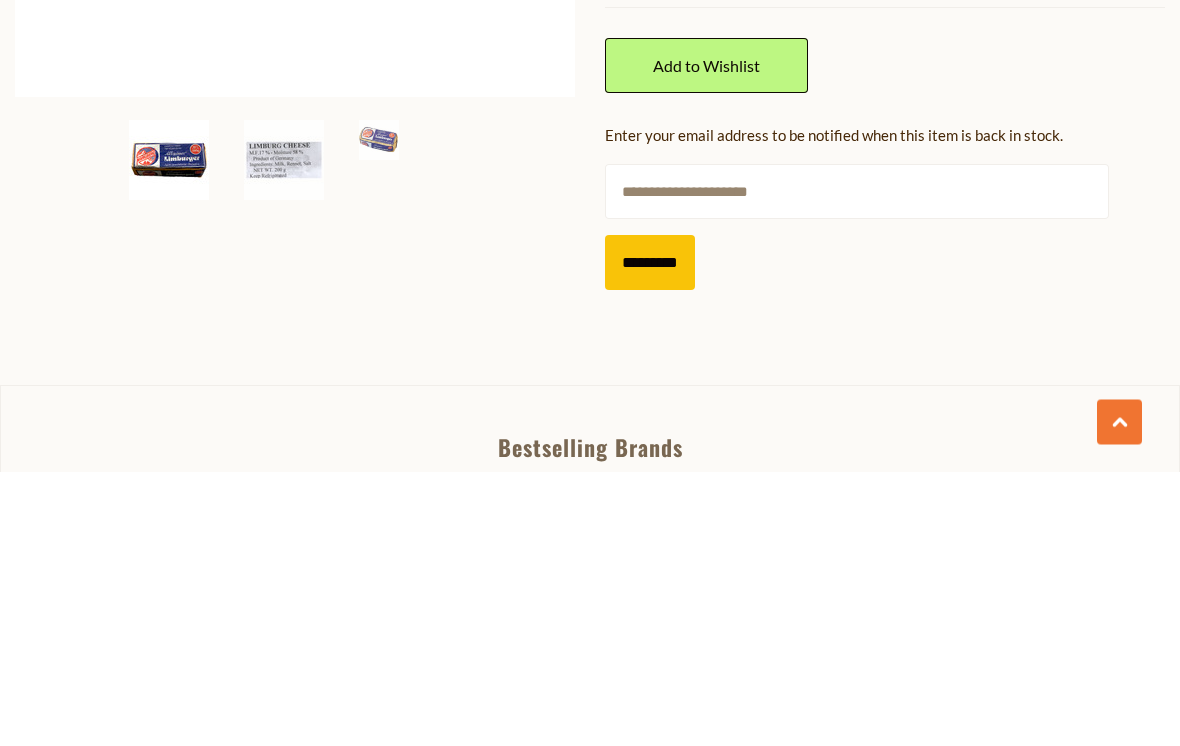 click on "*********" at bounding box center [650, 537] 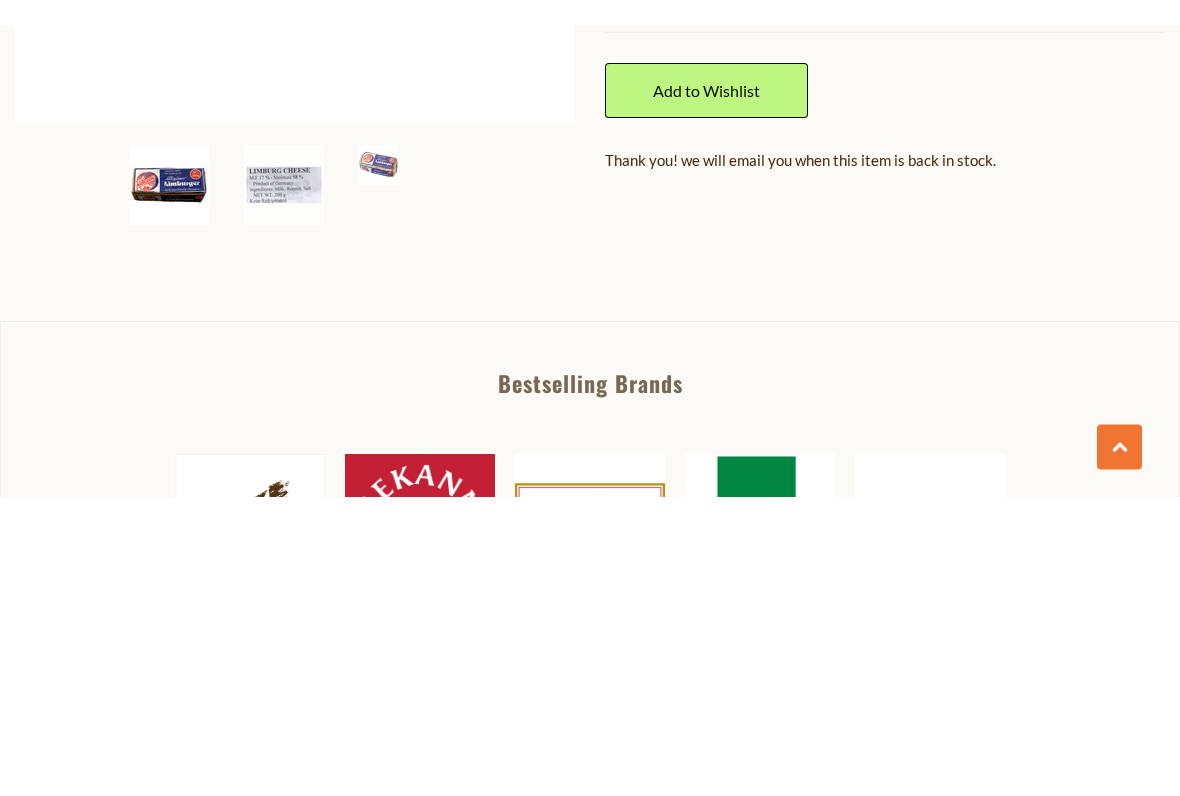 scroll, scrollTop: 791, scrollLeft: 0, axis: vertical 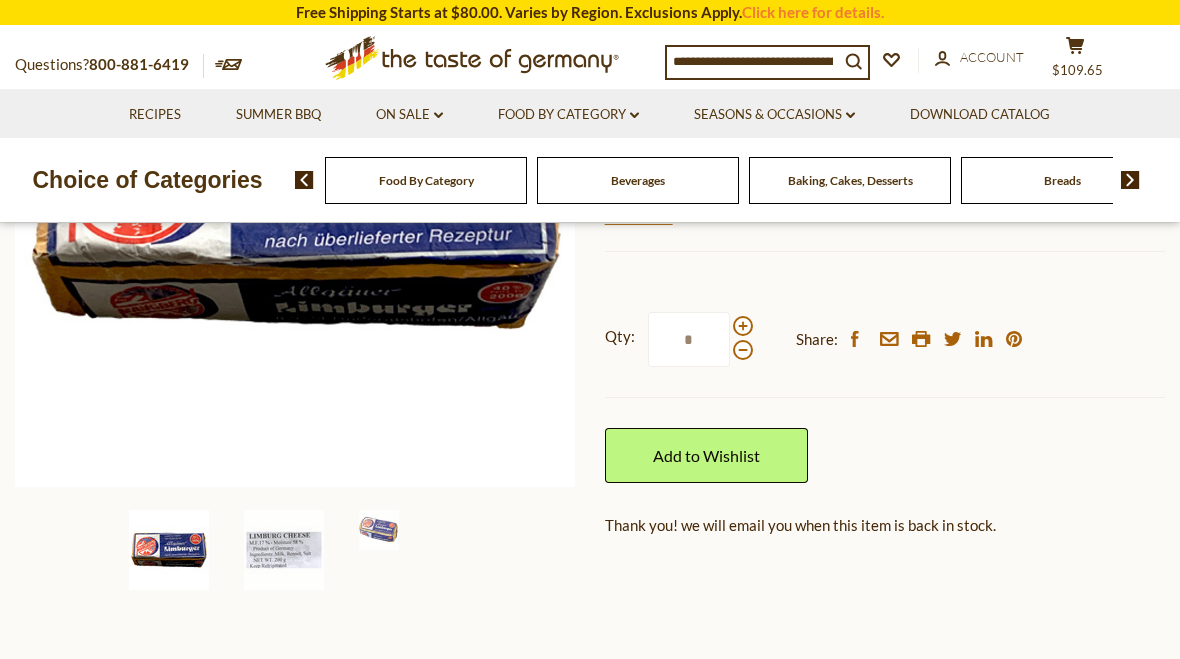 click at bounding box center (753, 61) 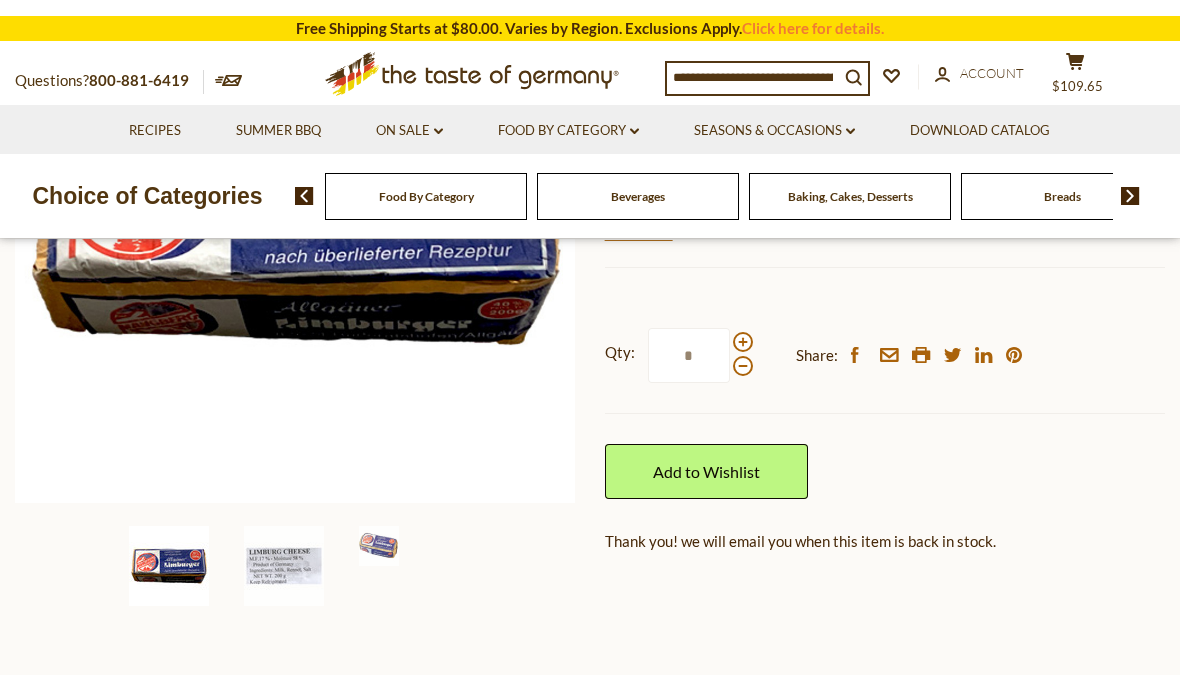scroll, scrollTop: 400, scrollLeft: 0, axis: vertical 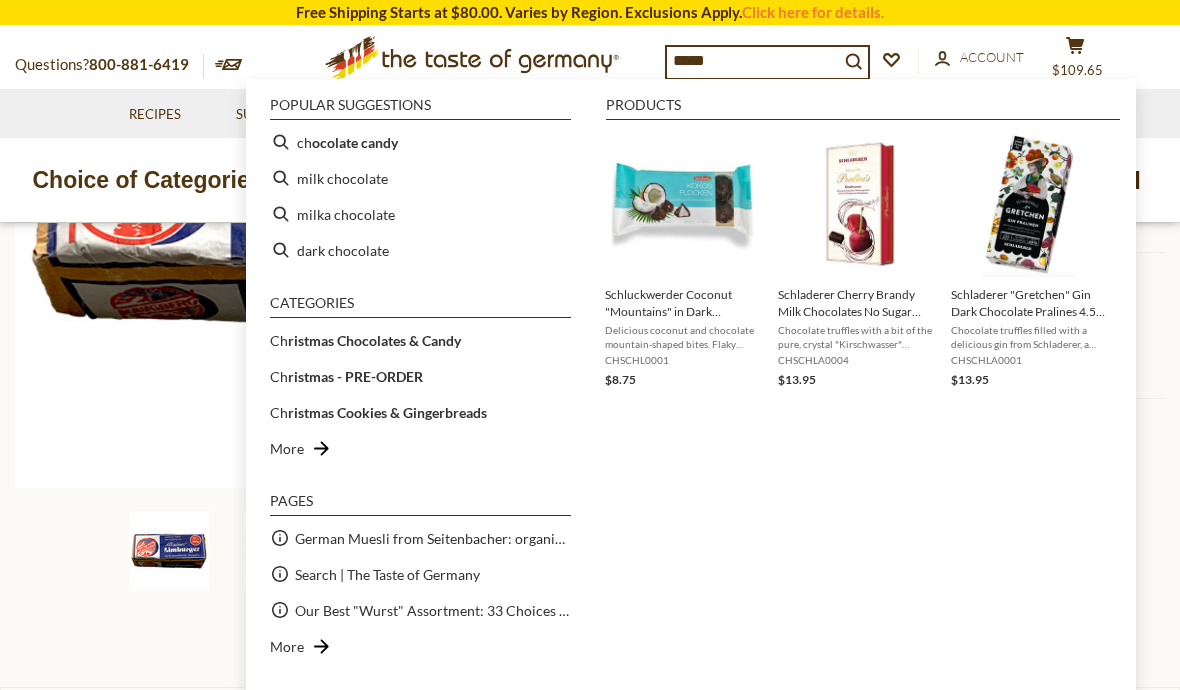type on "******" 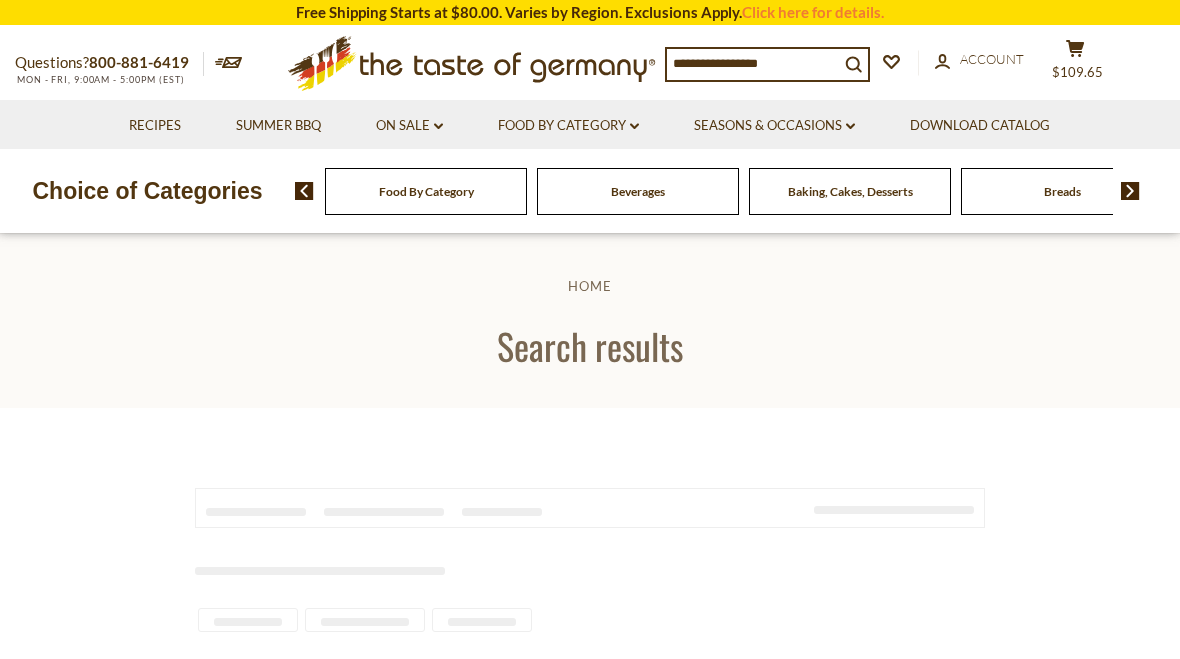 scroll, scrollTop: 0, scrollLeft: 0, axis: both 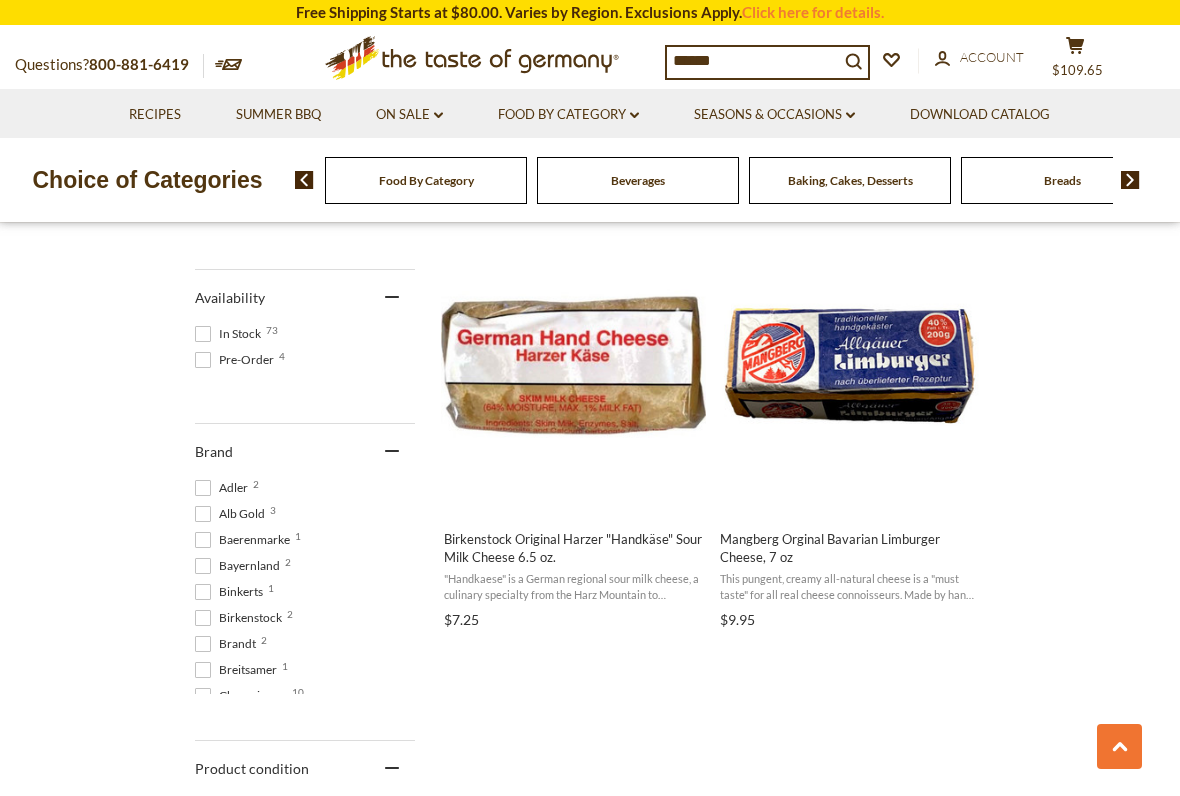 click at bounding box center (573, 365) 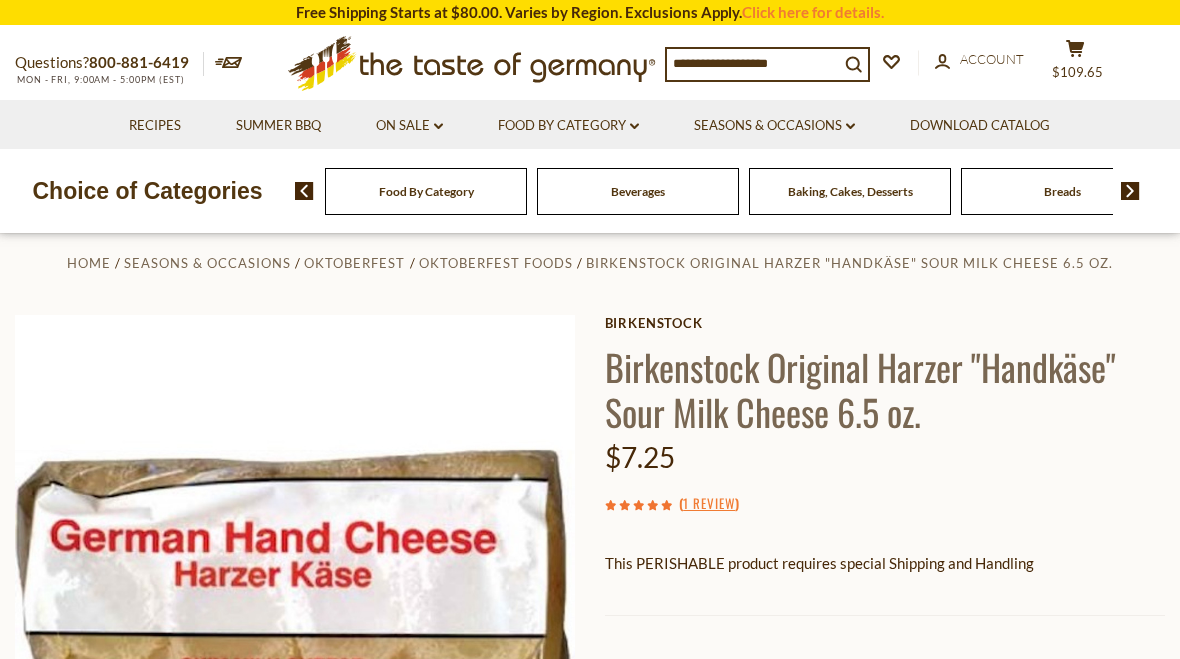 scroll, scrollTop: 0, scrollLeft: 0, axis: both 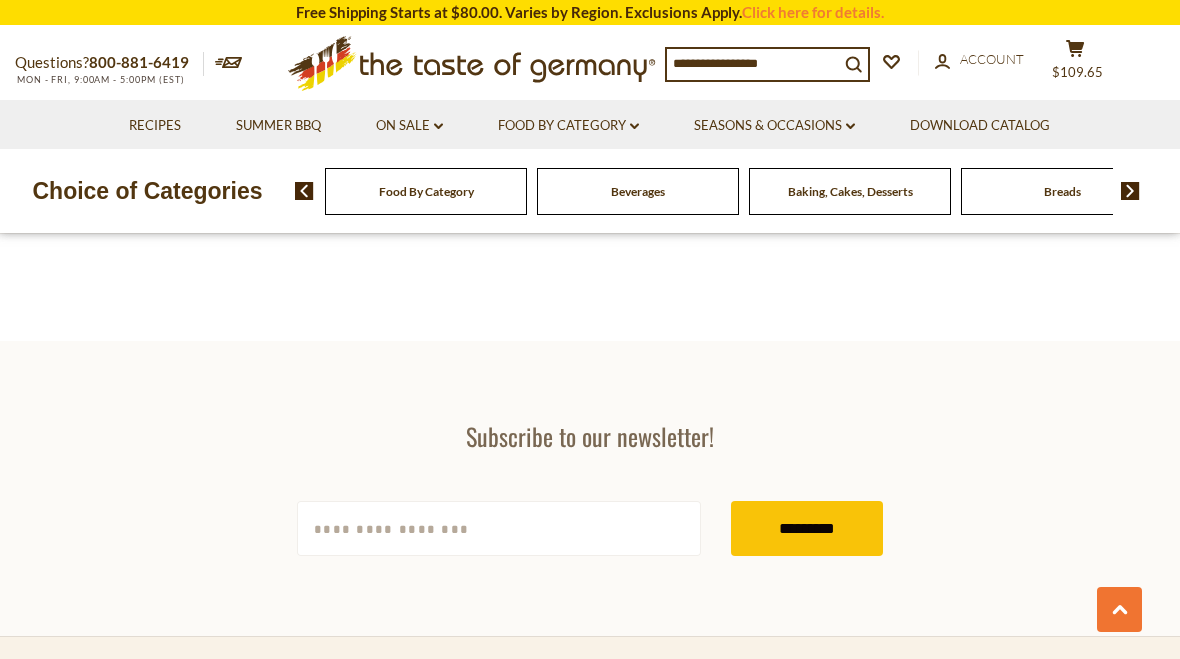 type on "******" 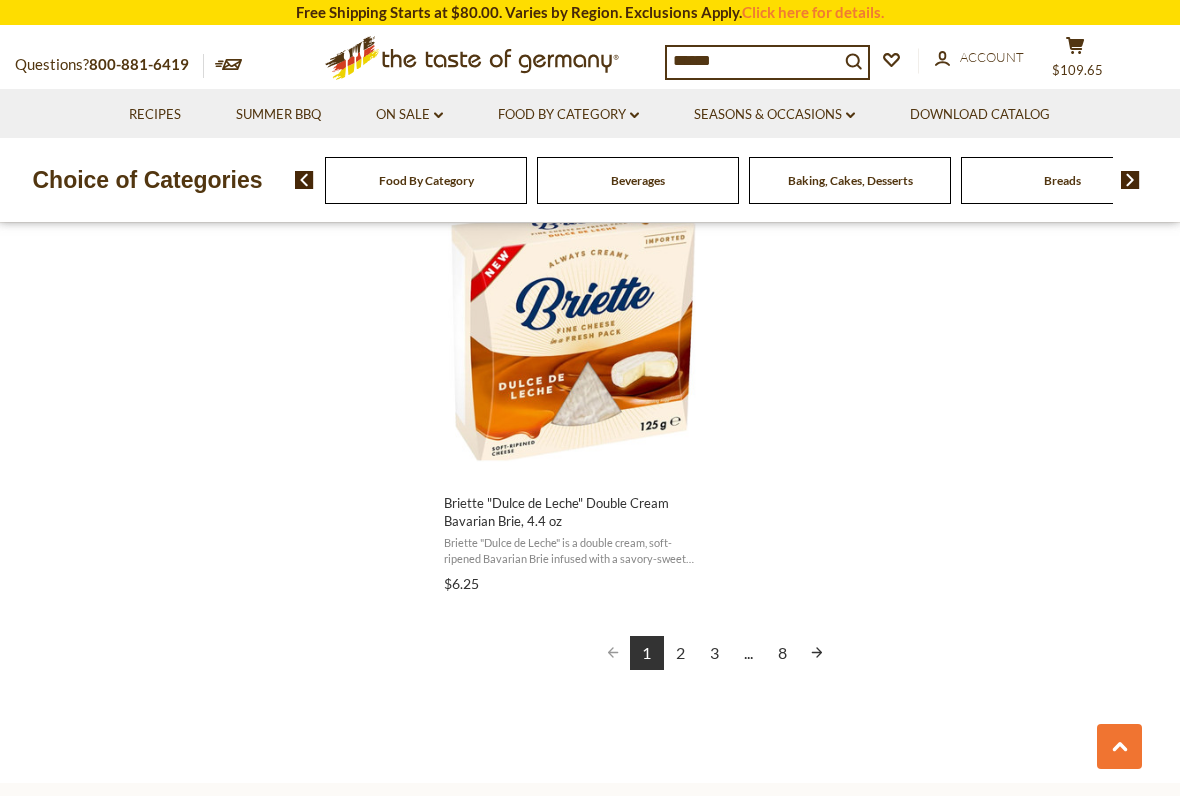 scroll, scrollTop: 3552, scrollLeft: 0, axis: vertical 